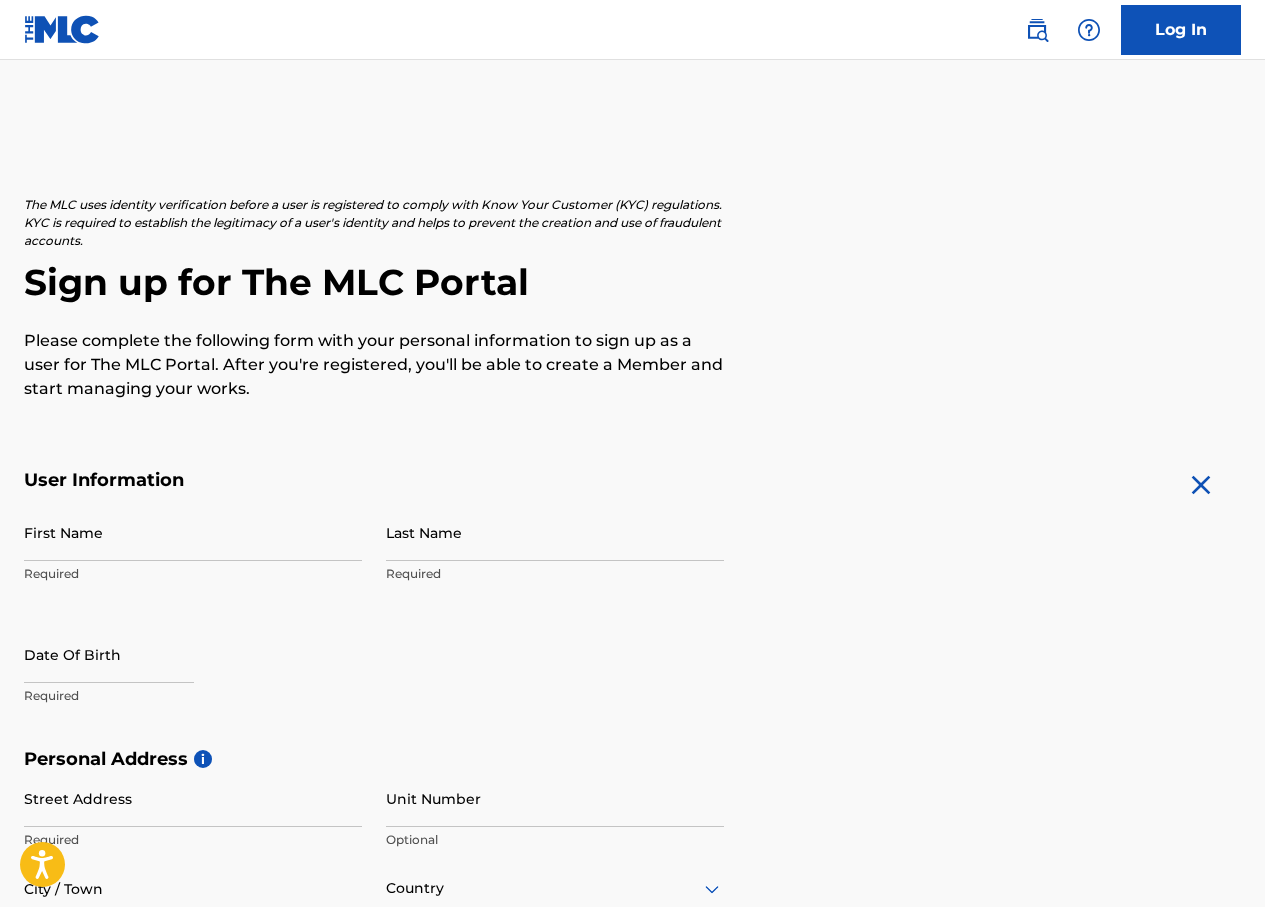 scroll, scrollTop: 0, scrollLeft: 0, axis: both 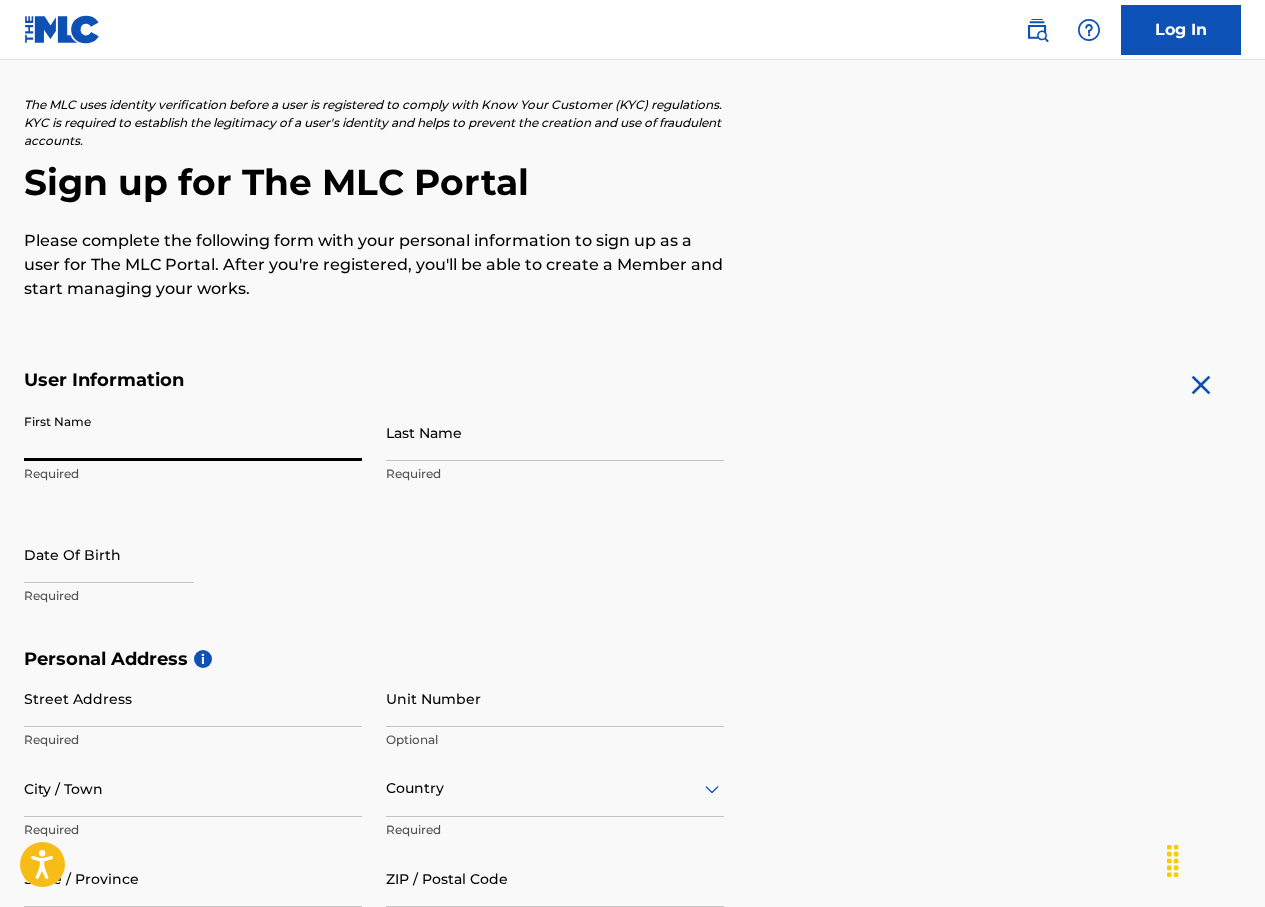 click on "First Name" at bounding box center (193, 432) 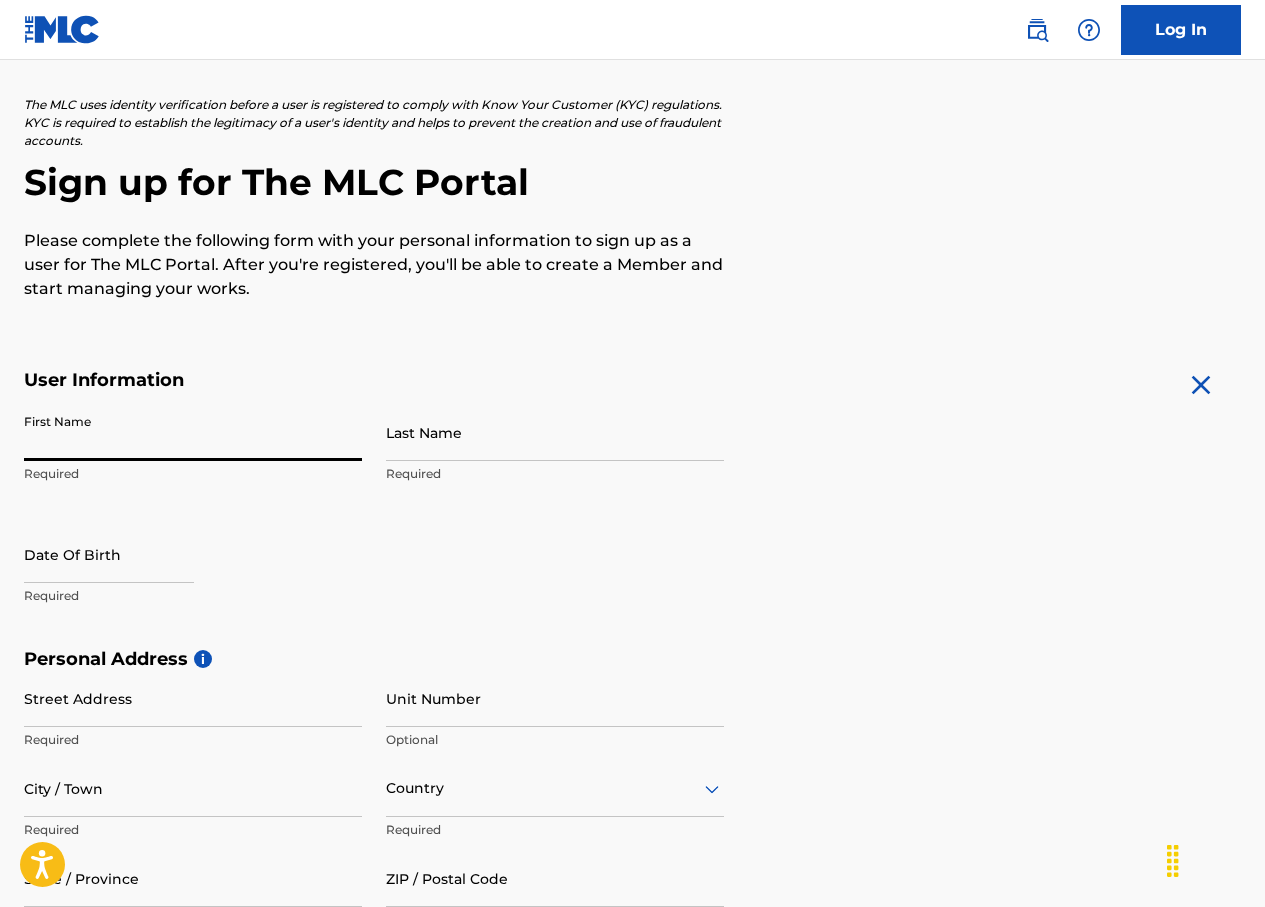 type on "[FIRST]" 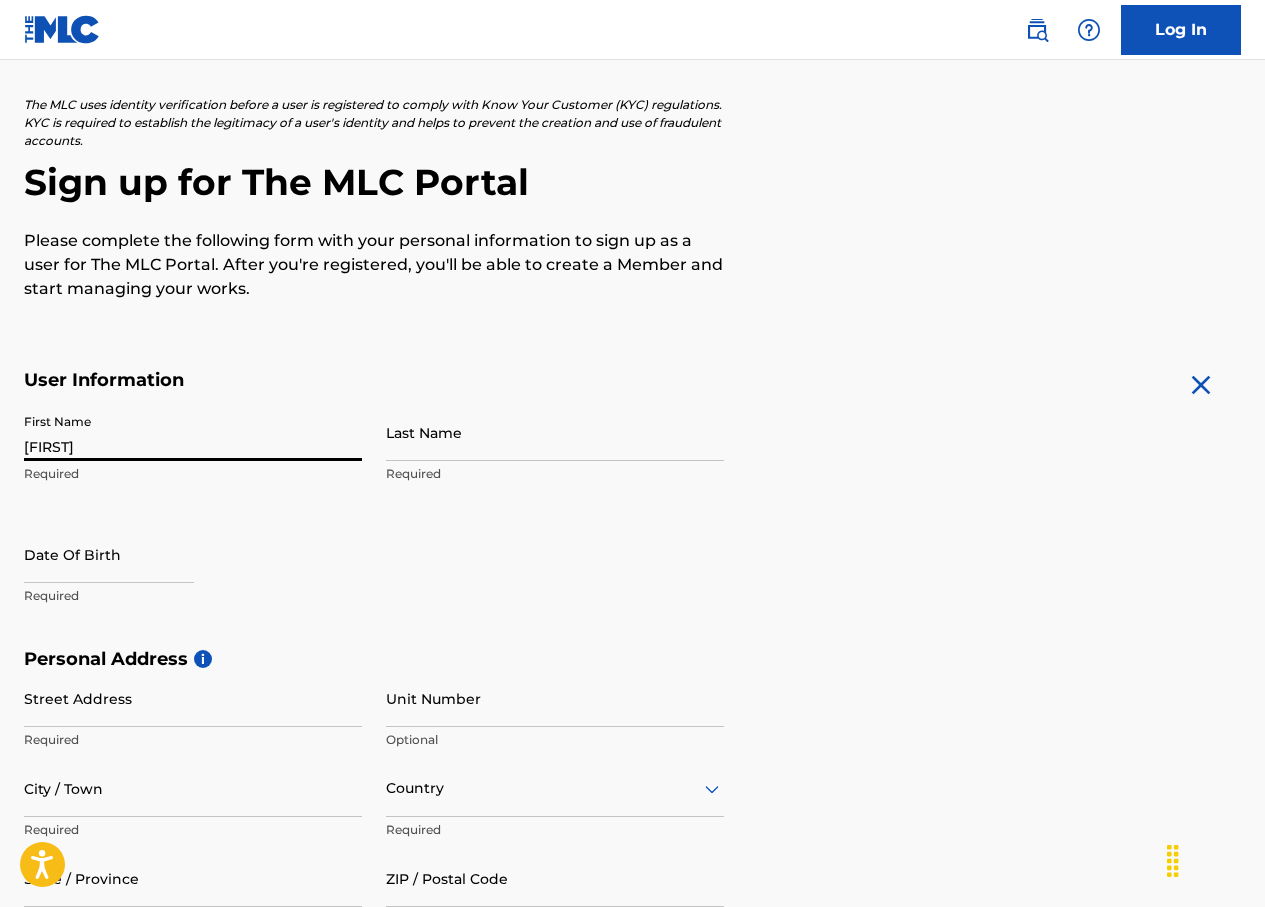 type on "[LAST]" 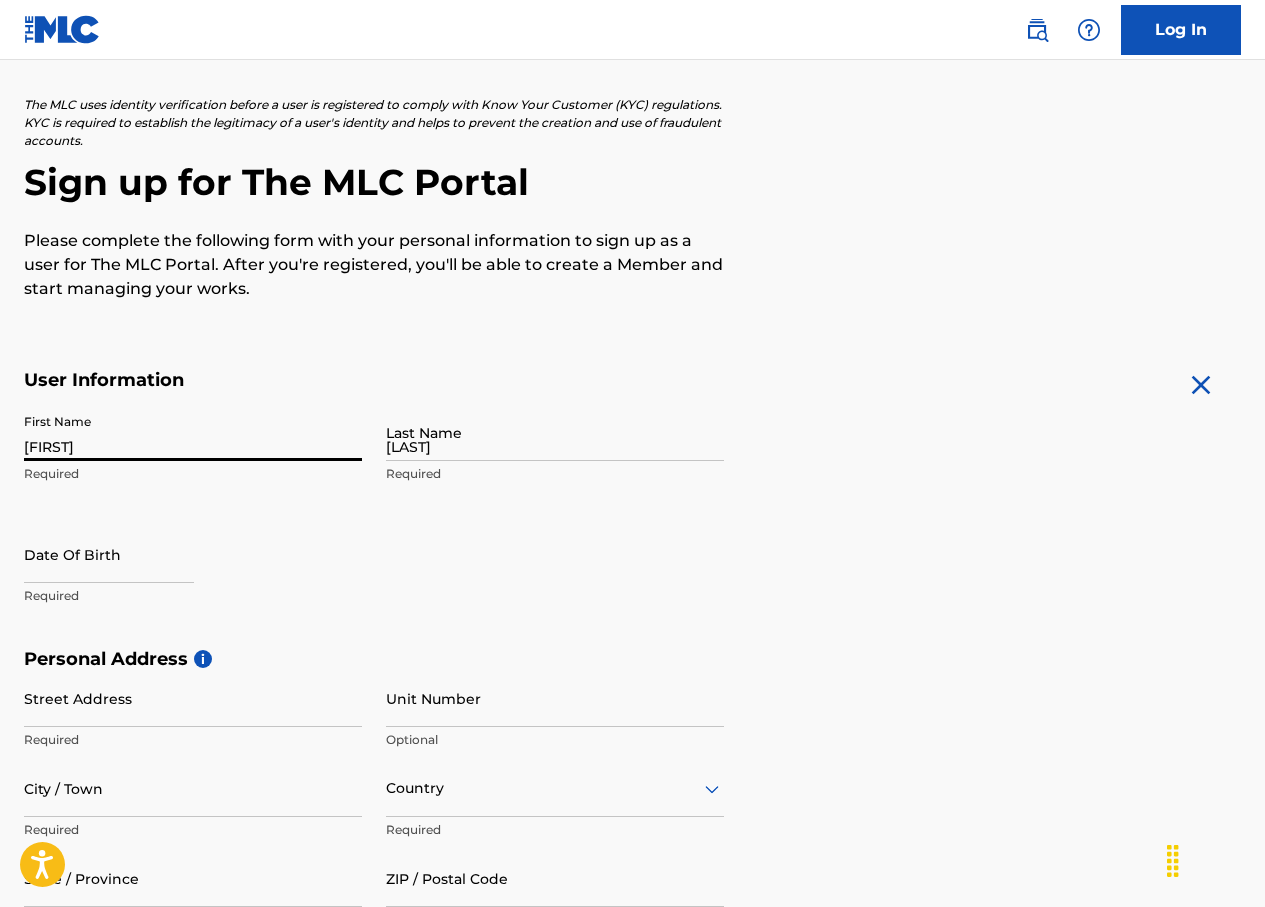type on "[NUMBER] [STREET] [CITY] [STATE] [POSTAL_CODE]" 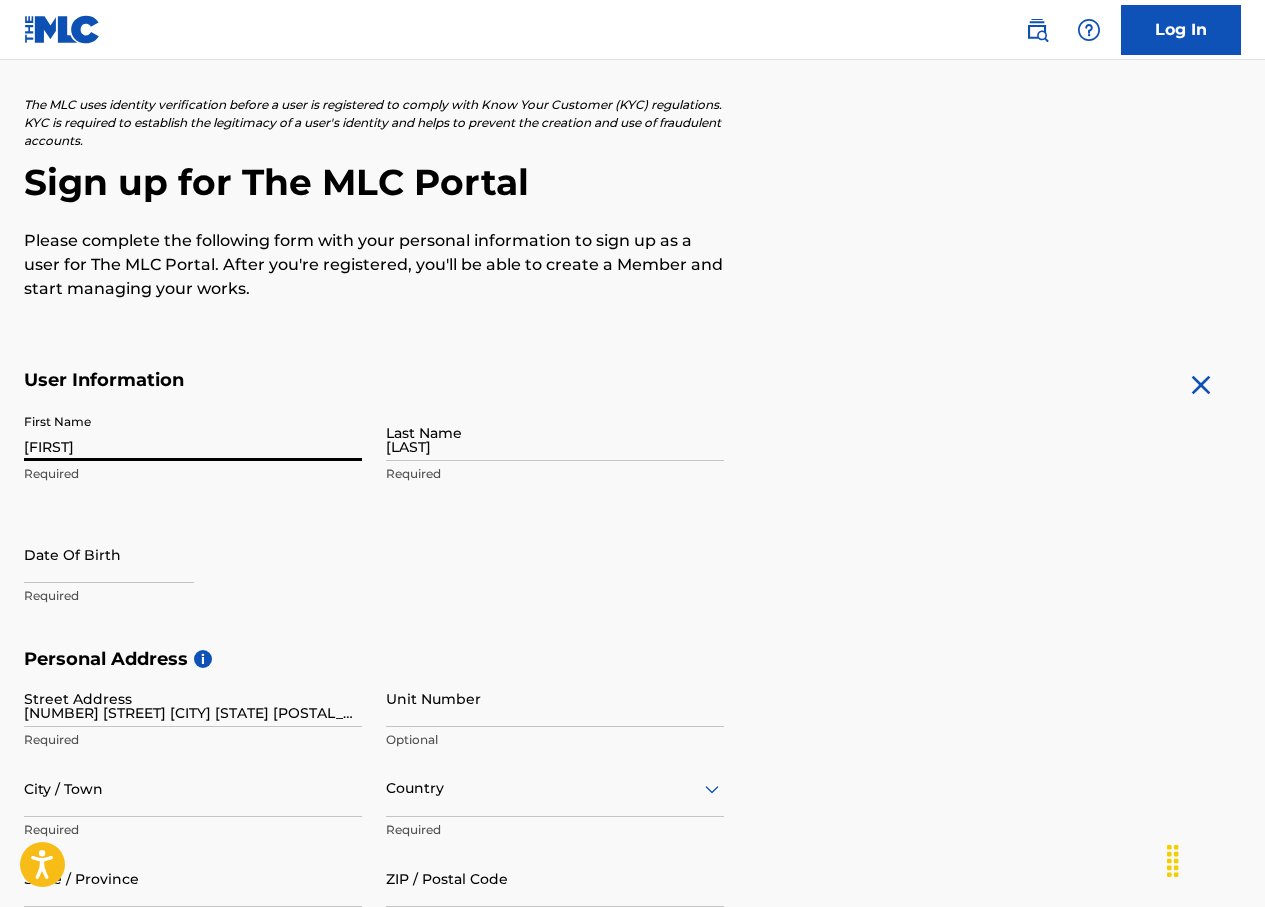 type on "United States" 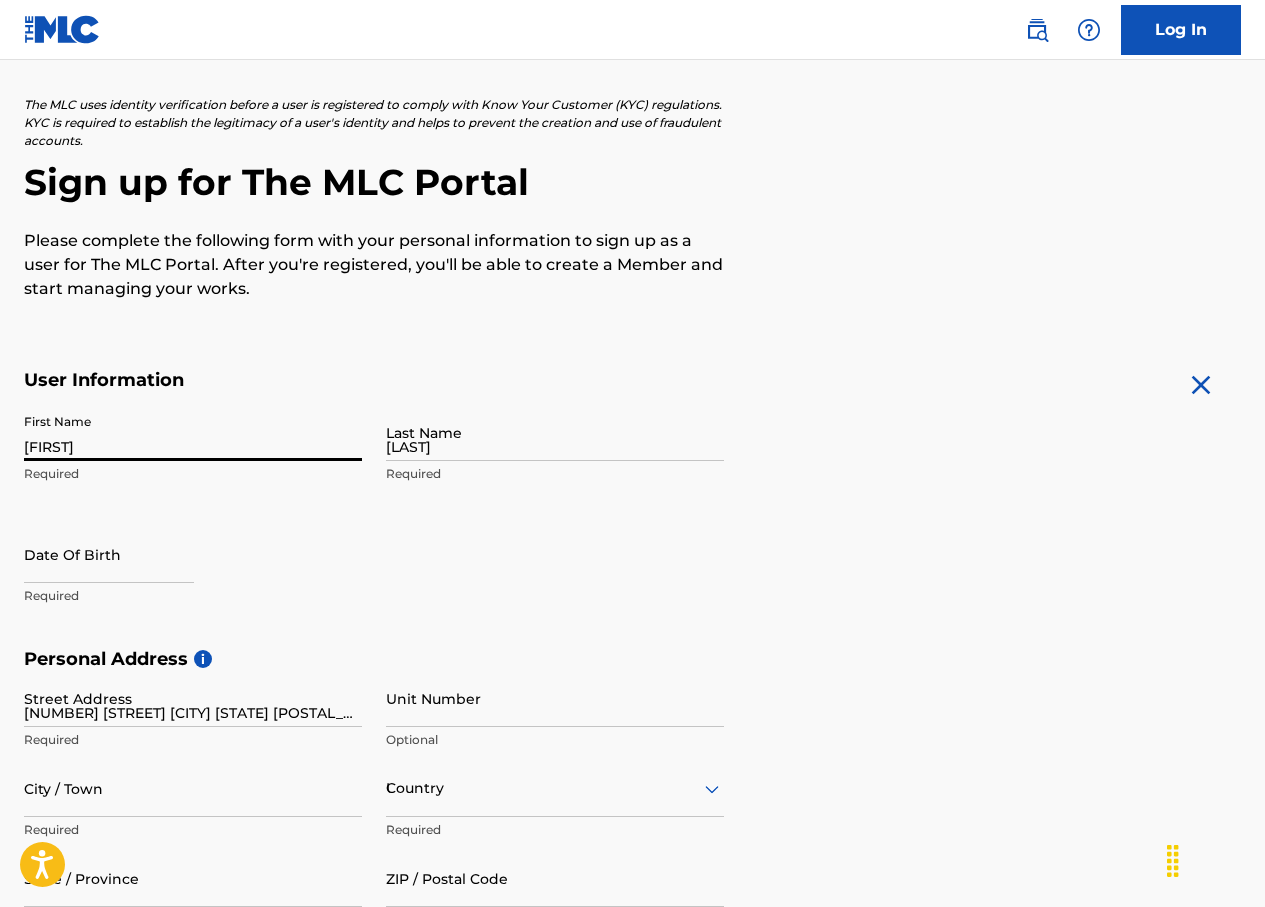type on "Default All" 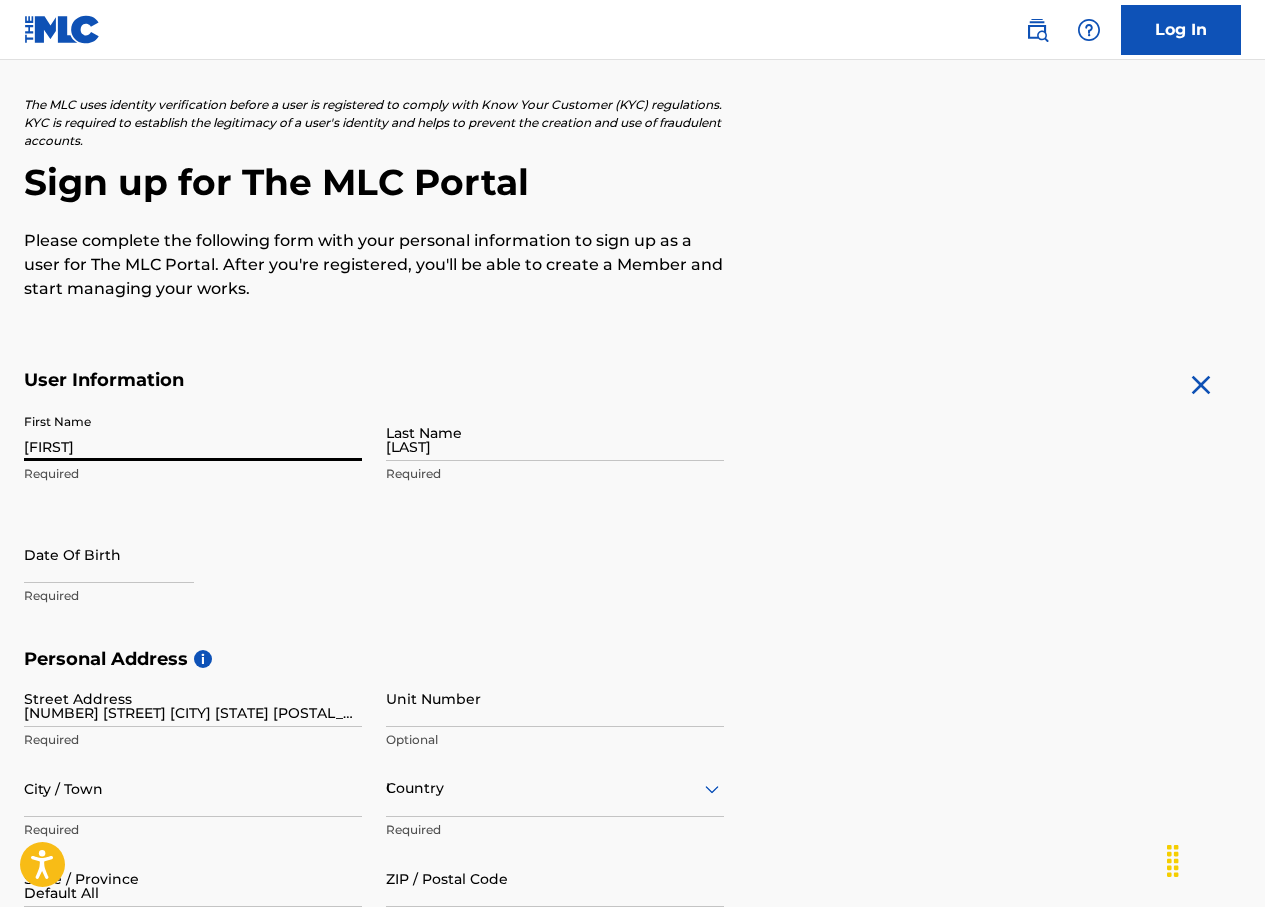 type on "[POSTAL_CODE]" 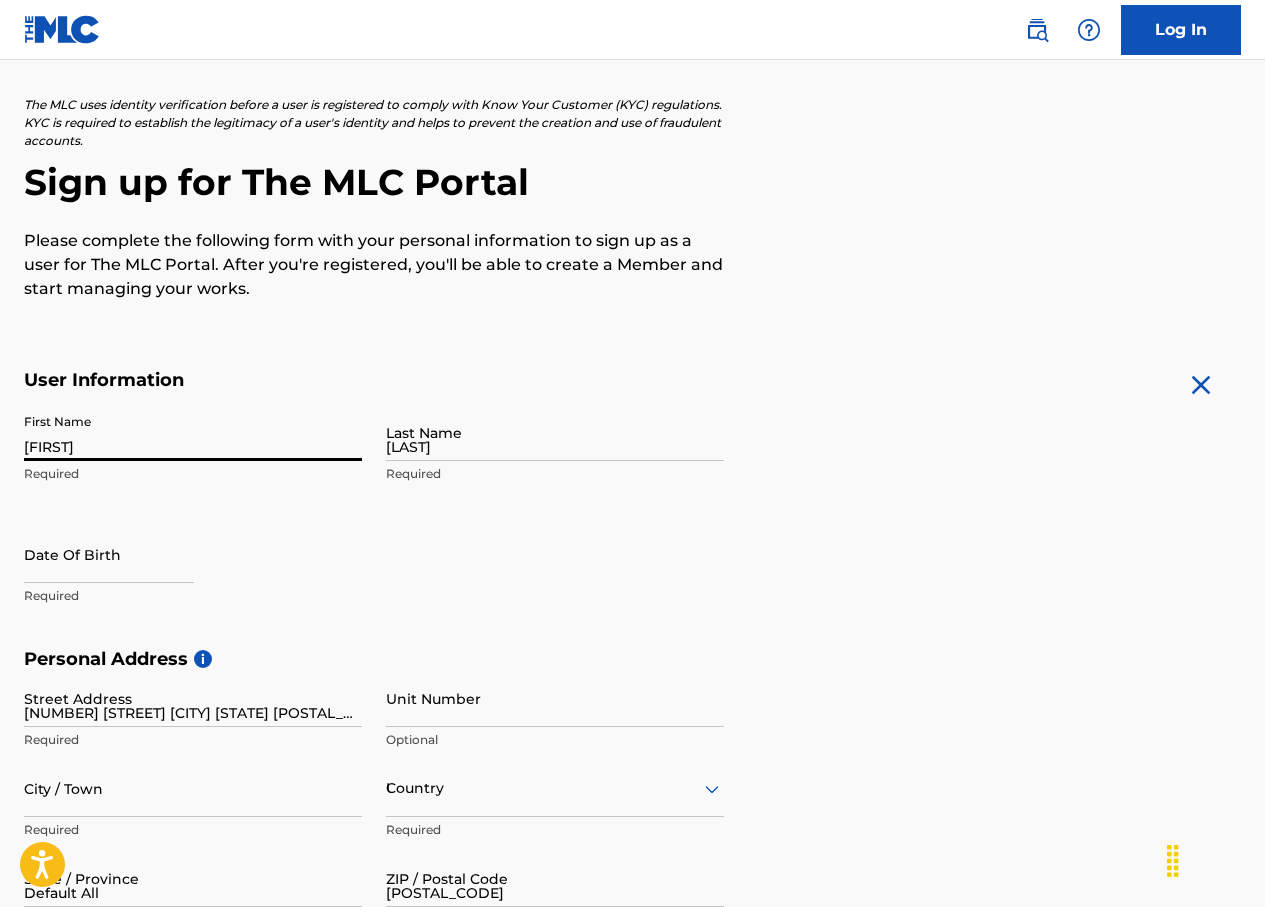 type on "1" 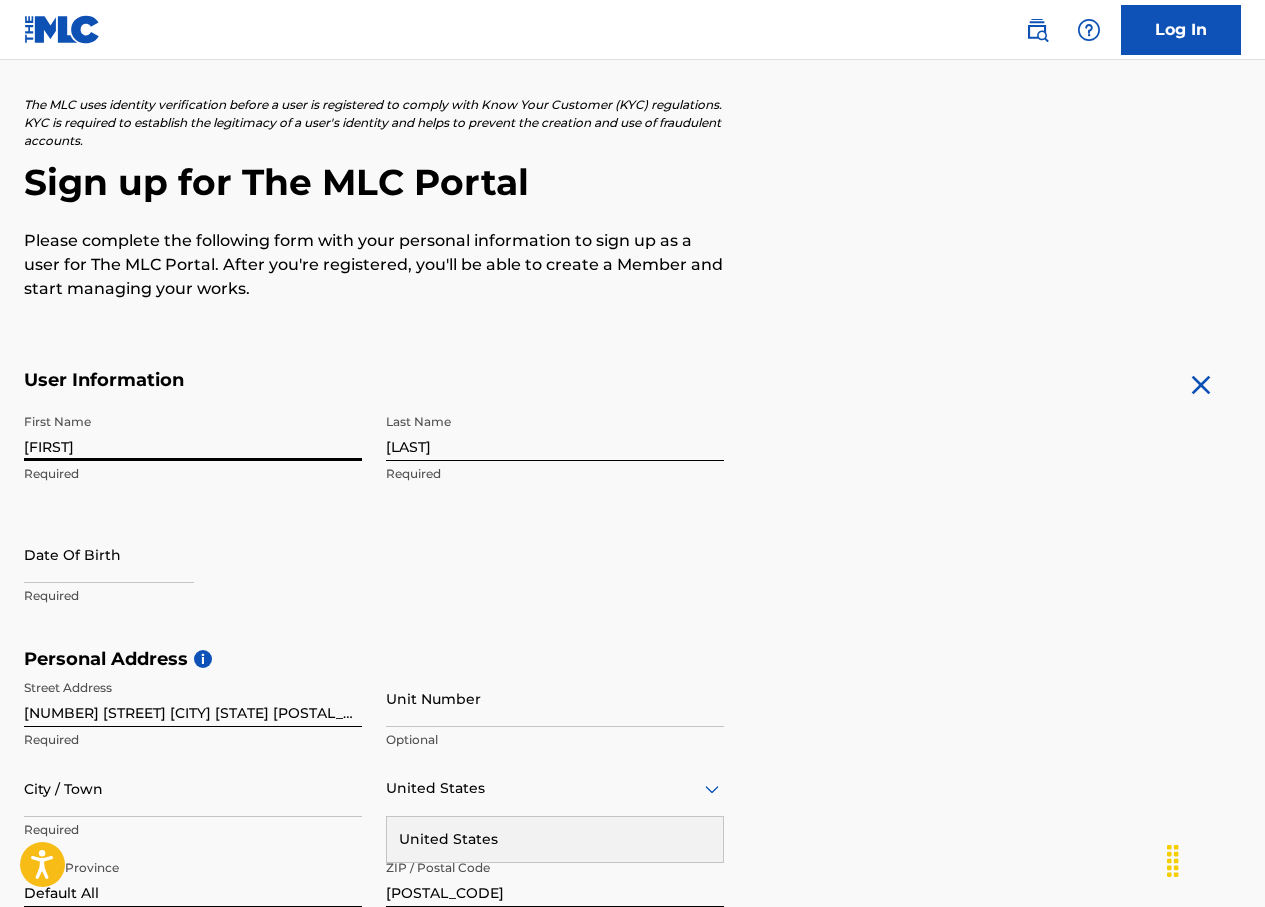 scroll, scrollTop: 529, scrollLeft: 0, axis: vertical 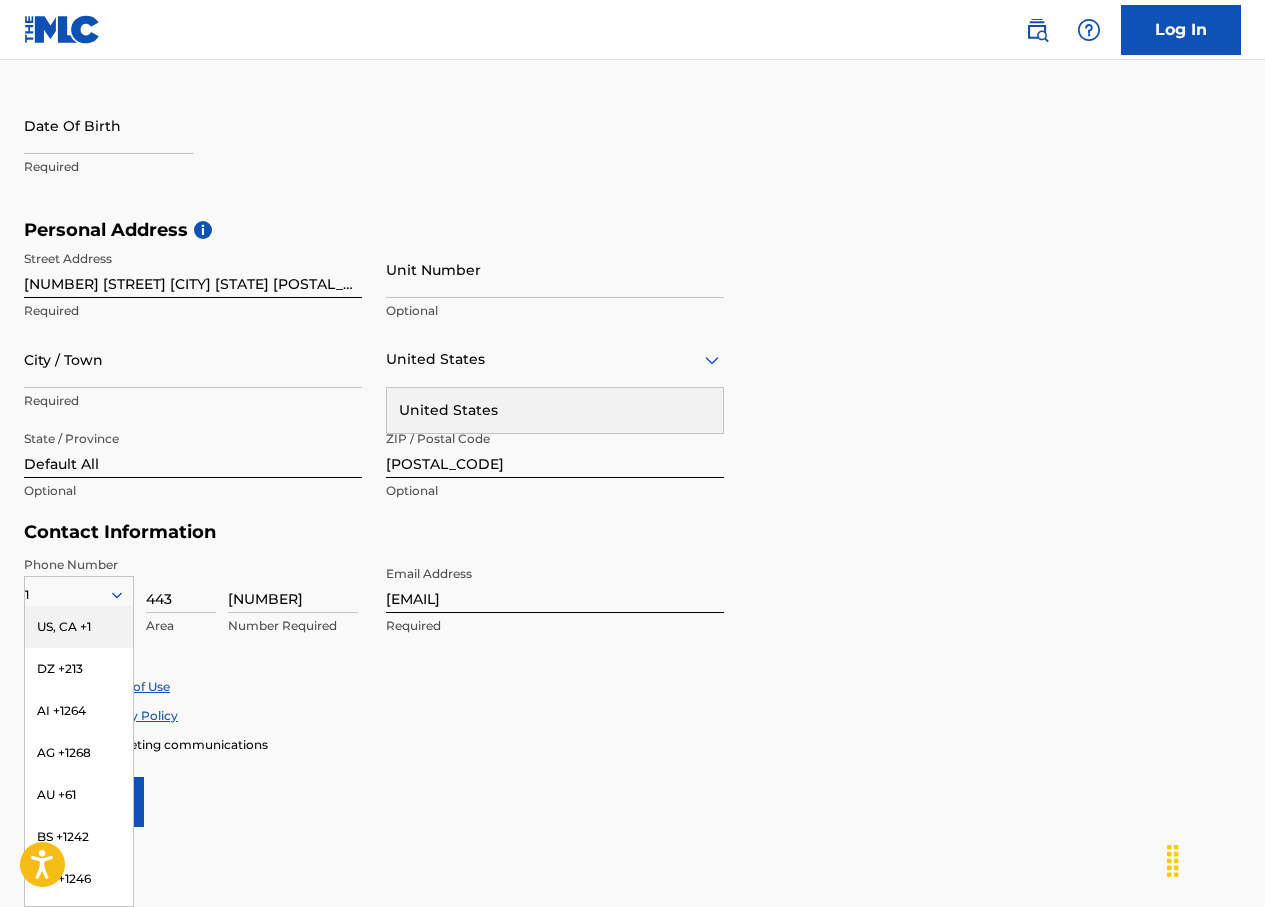 click on "Personal Address i Street Address [NUMBER] [STREET] [CITY] [STATE] [POSTAL_CODE] Required Unit Number Optional City / Town Required United States United States Required State / Province Default All Optional ZIP / Postal Code [POSTAL_CODE] Optional" at bounding box center [632, 370] 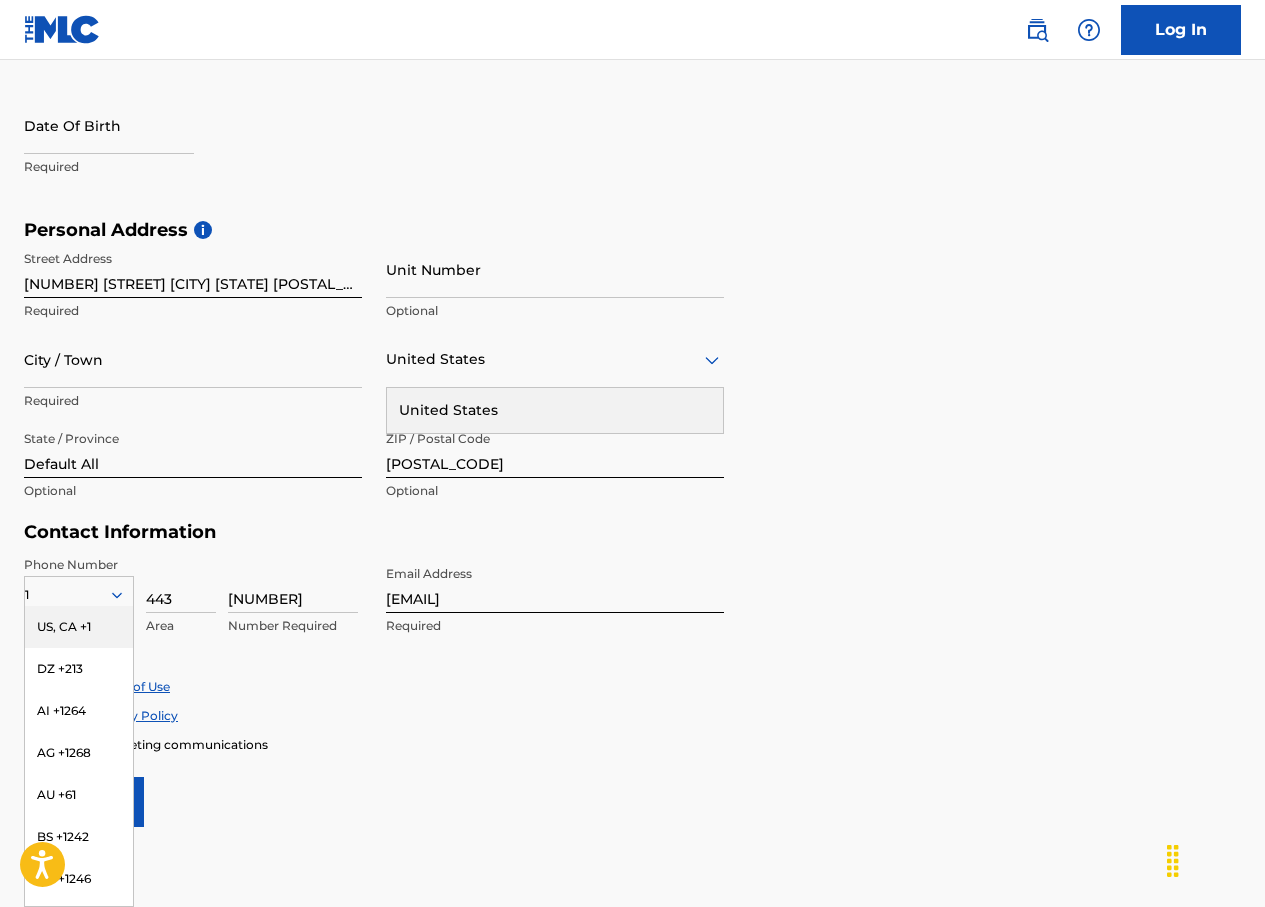 click on "US, CA +1" at bounding box center [79, 627] 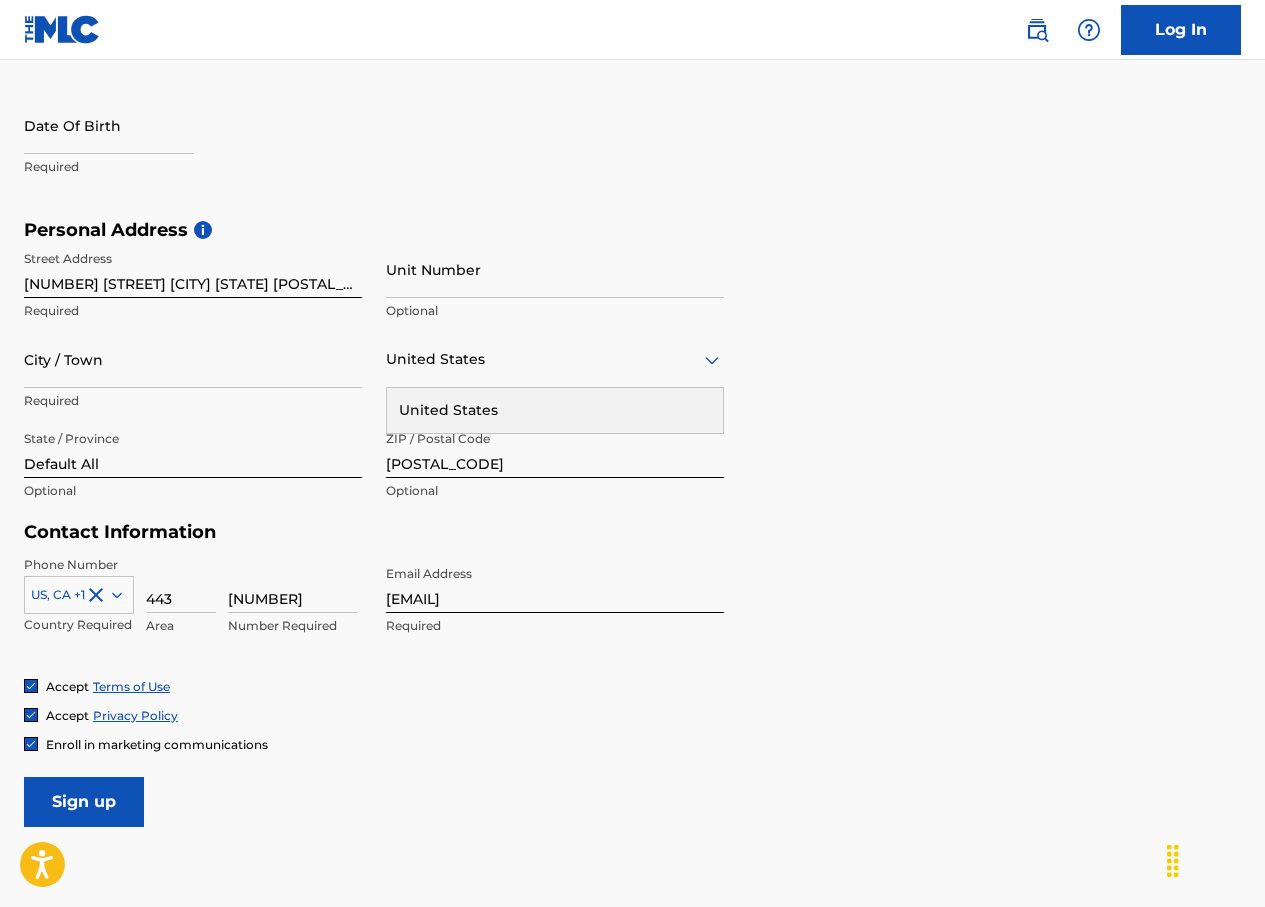 click on "Accept Privacy Policy" at bounding box center (632, 715) 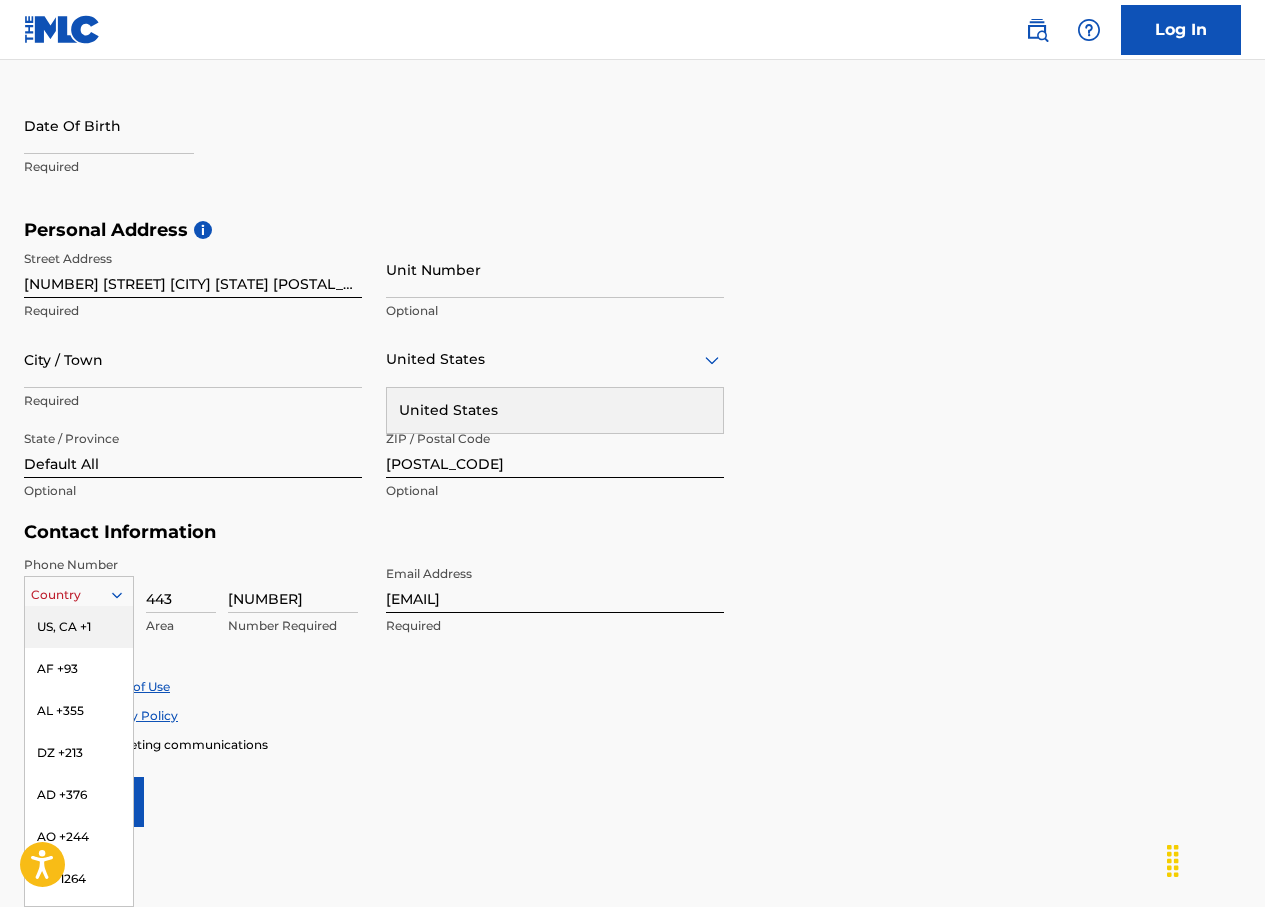 click 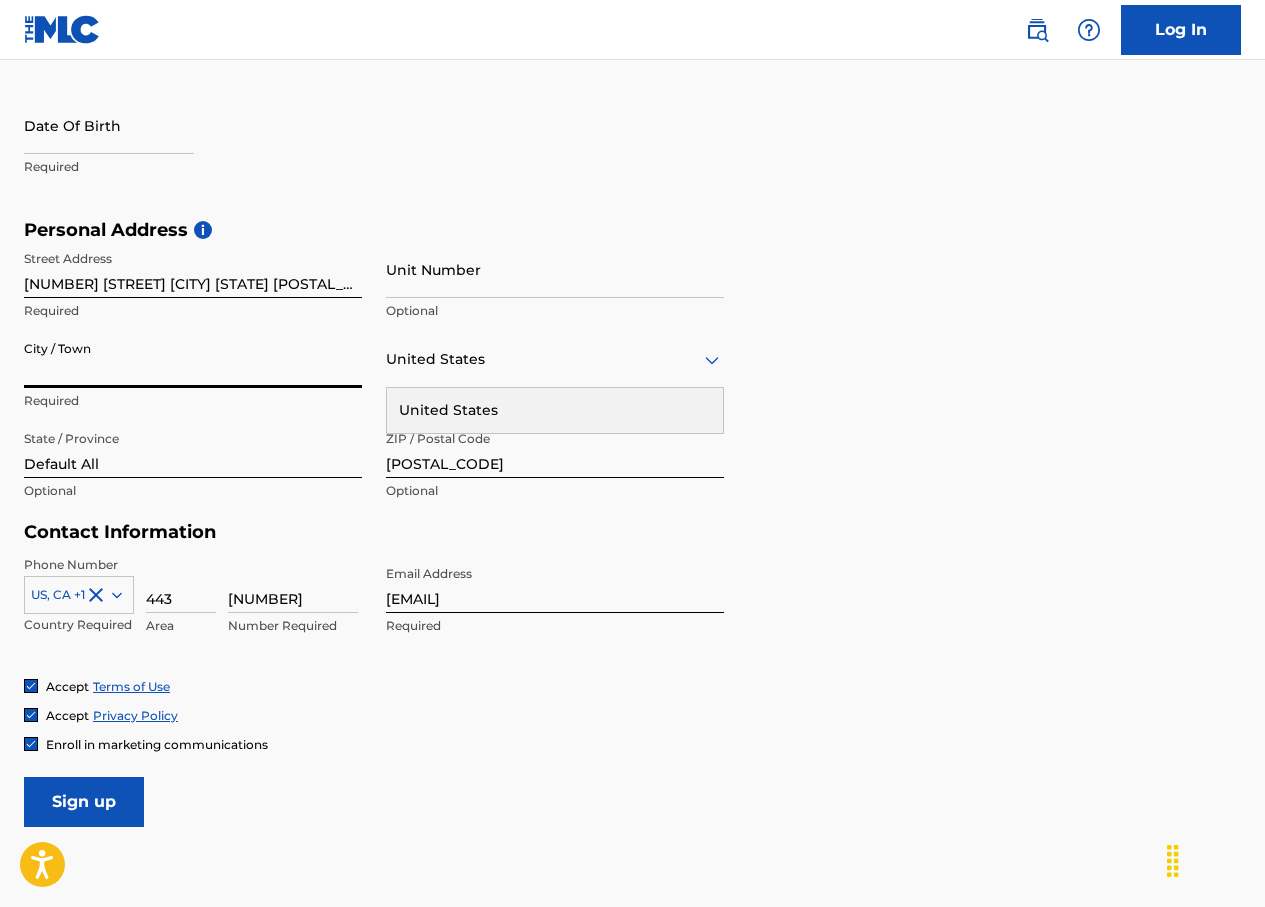 click on "City / Town" at bounding box center (193, 359) 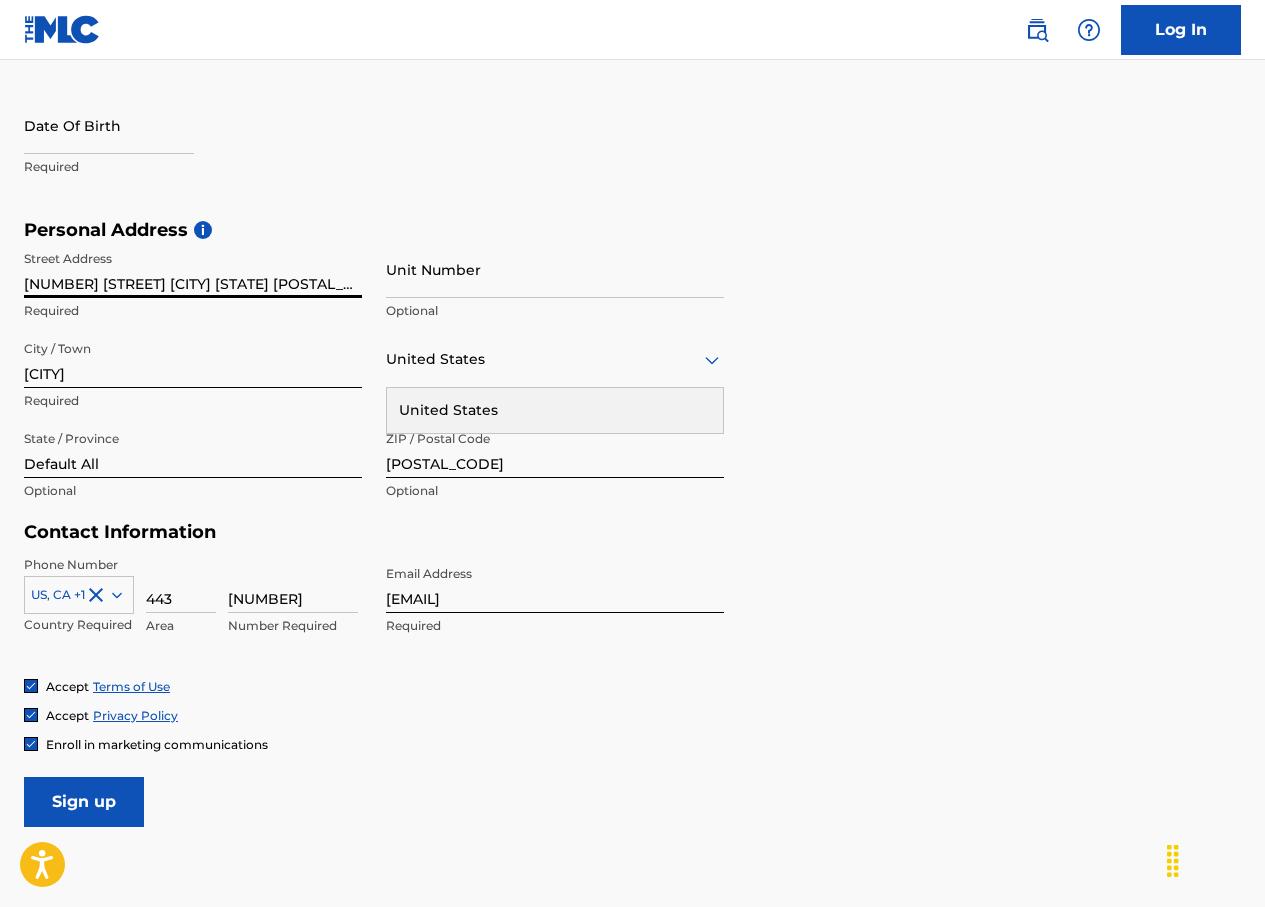 click on "[NUMBER] [STREET] [CITY] [STATE] [POSTAL_CODE]" at bounding box center (193, 269) 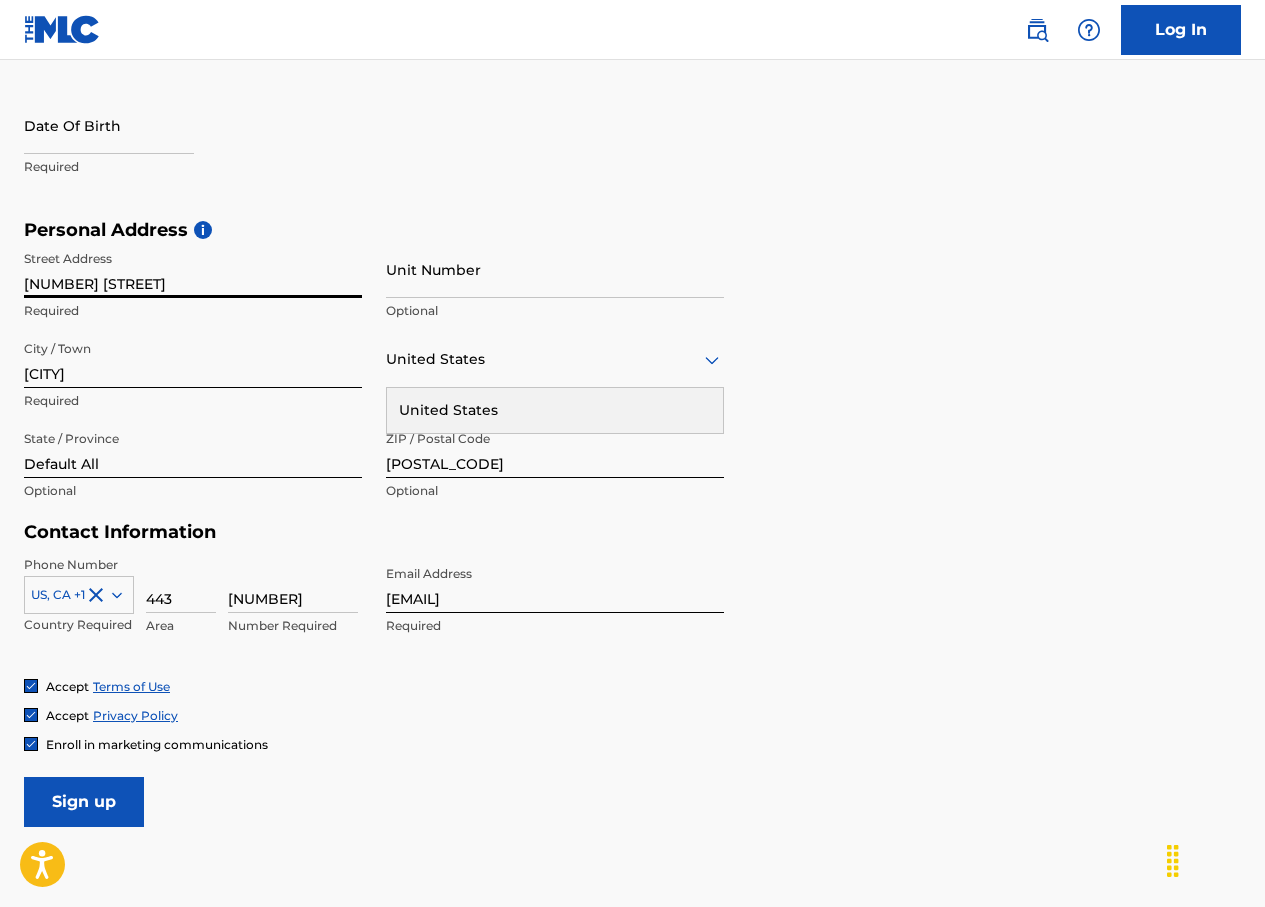 type on "[NUMBER] [STREET]" 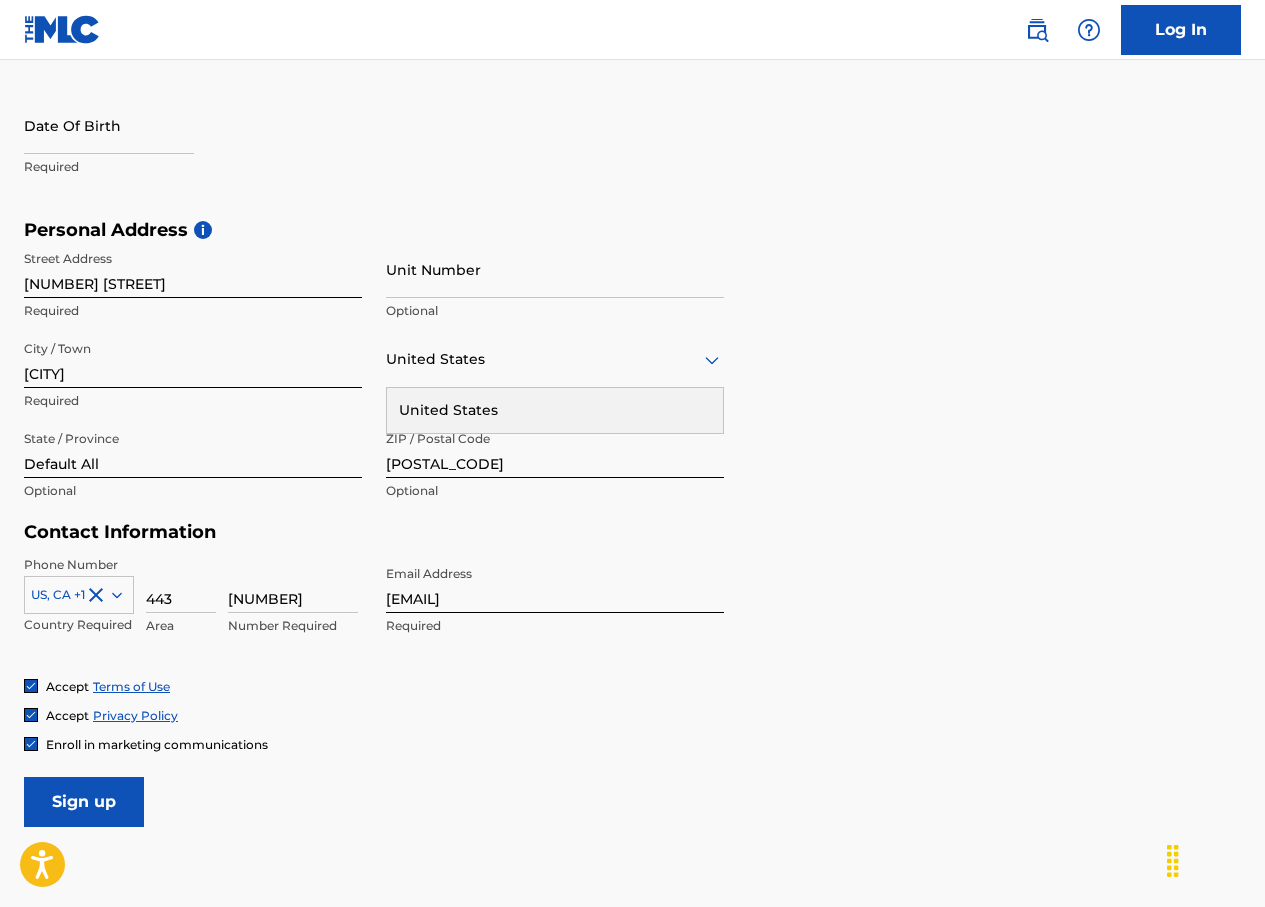 click on "Default All" at bounding box center [193, 449] 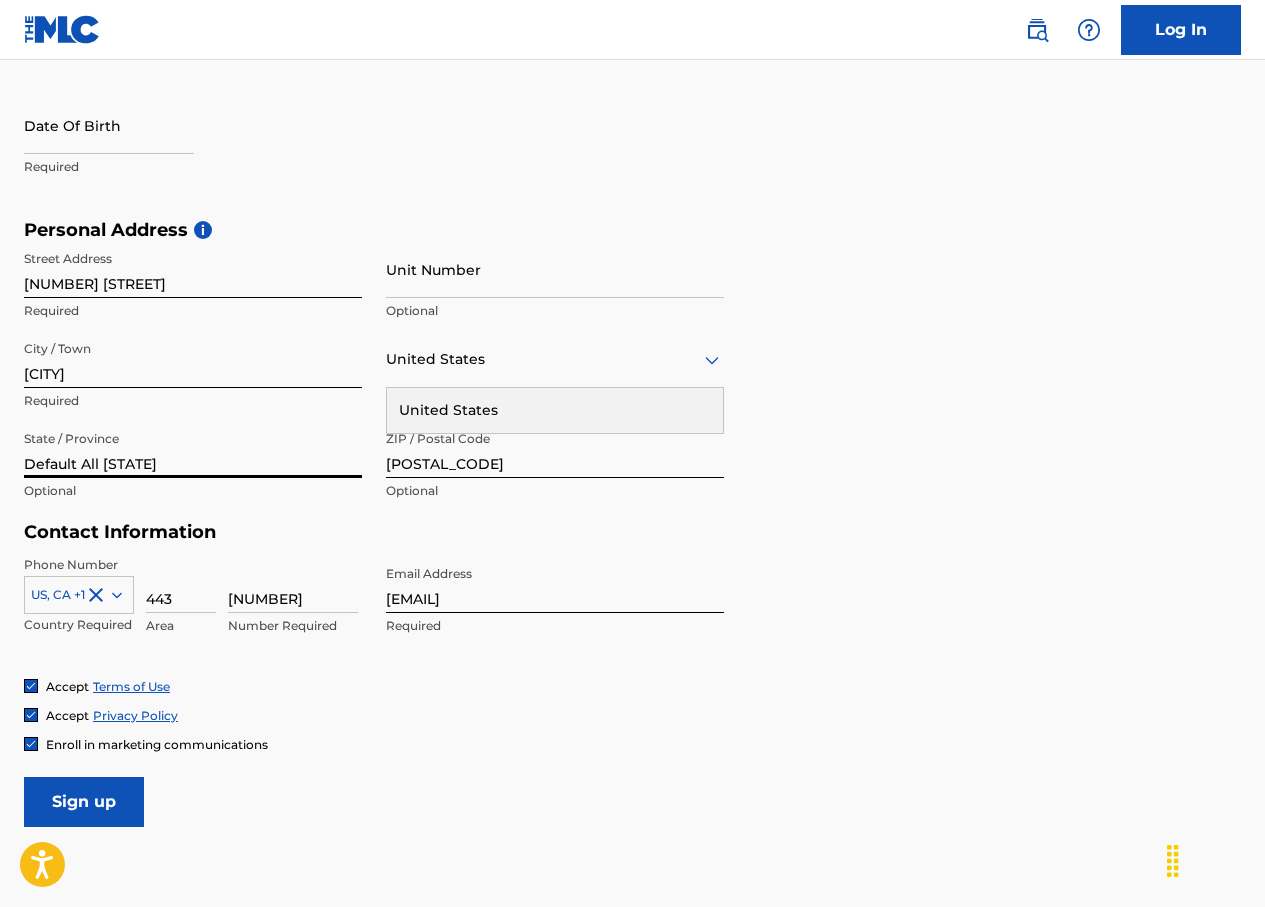 scroll, scrollTop: 629, scrollLeft: 0, axis: vertical 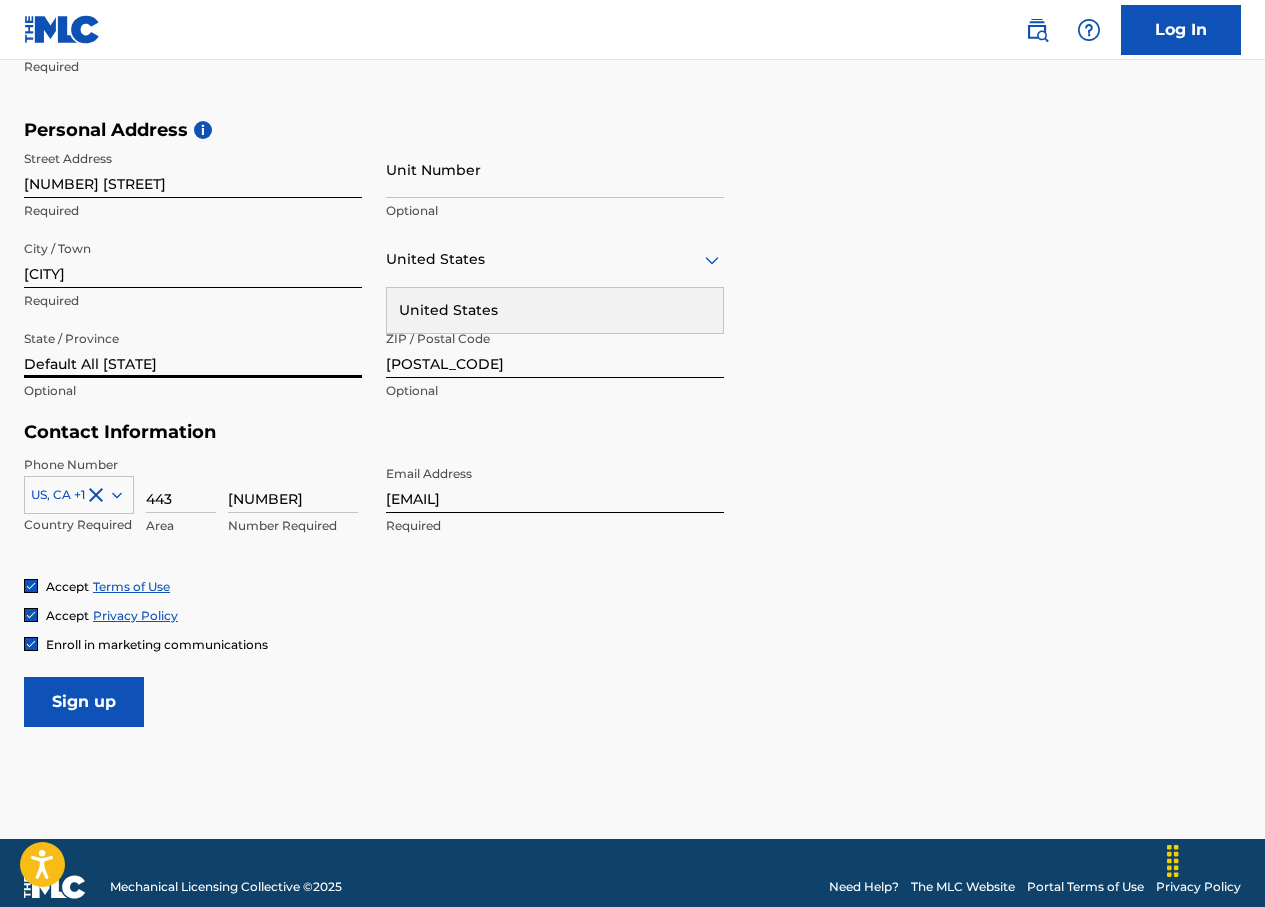 type on "Default All [STATE]" 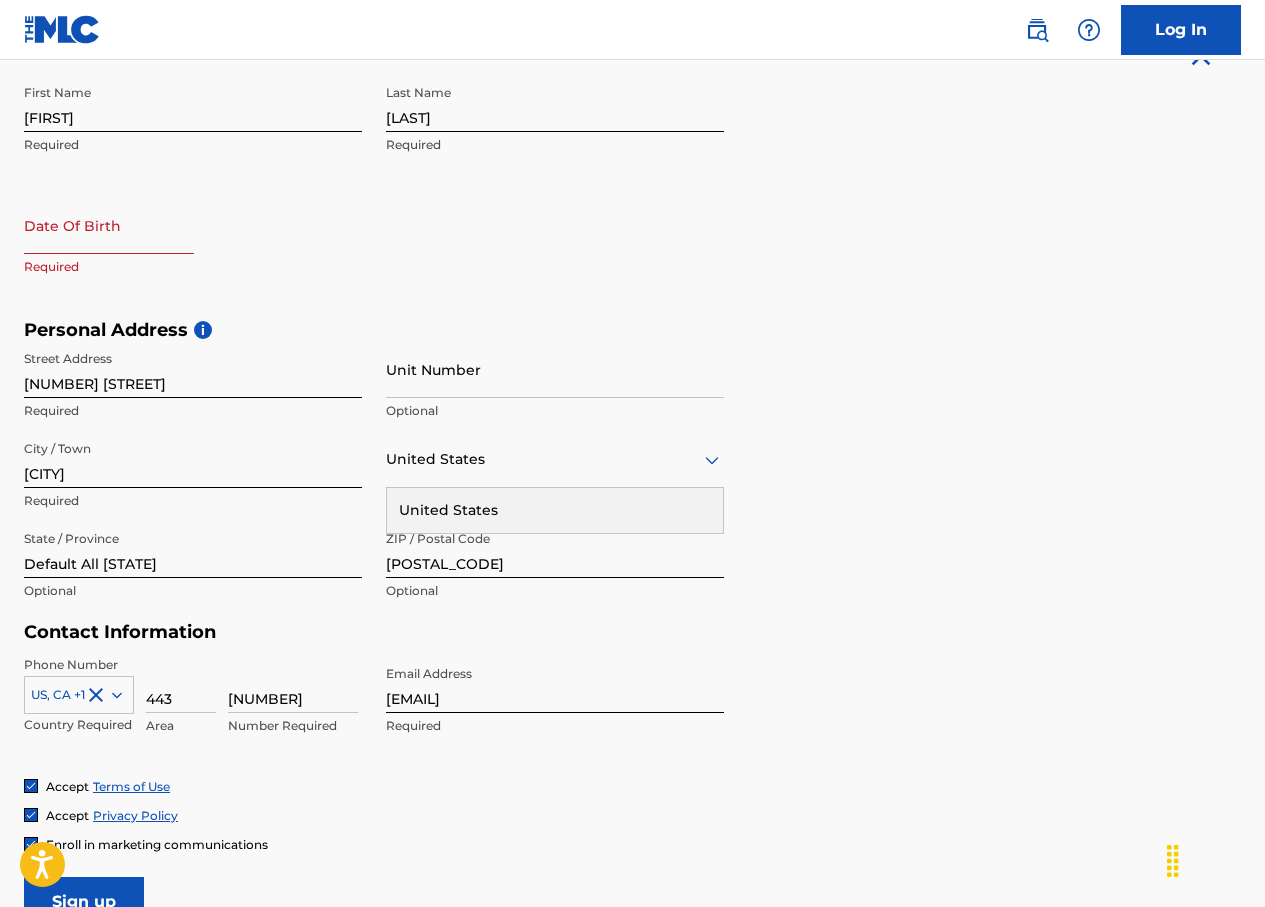 scroll, scrollTop: 329, scrollLeft: 0, axis: vertical 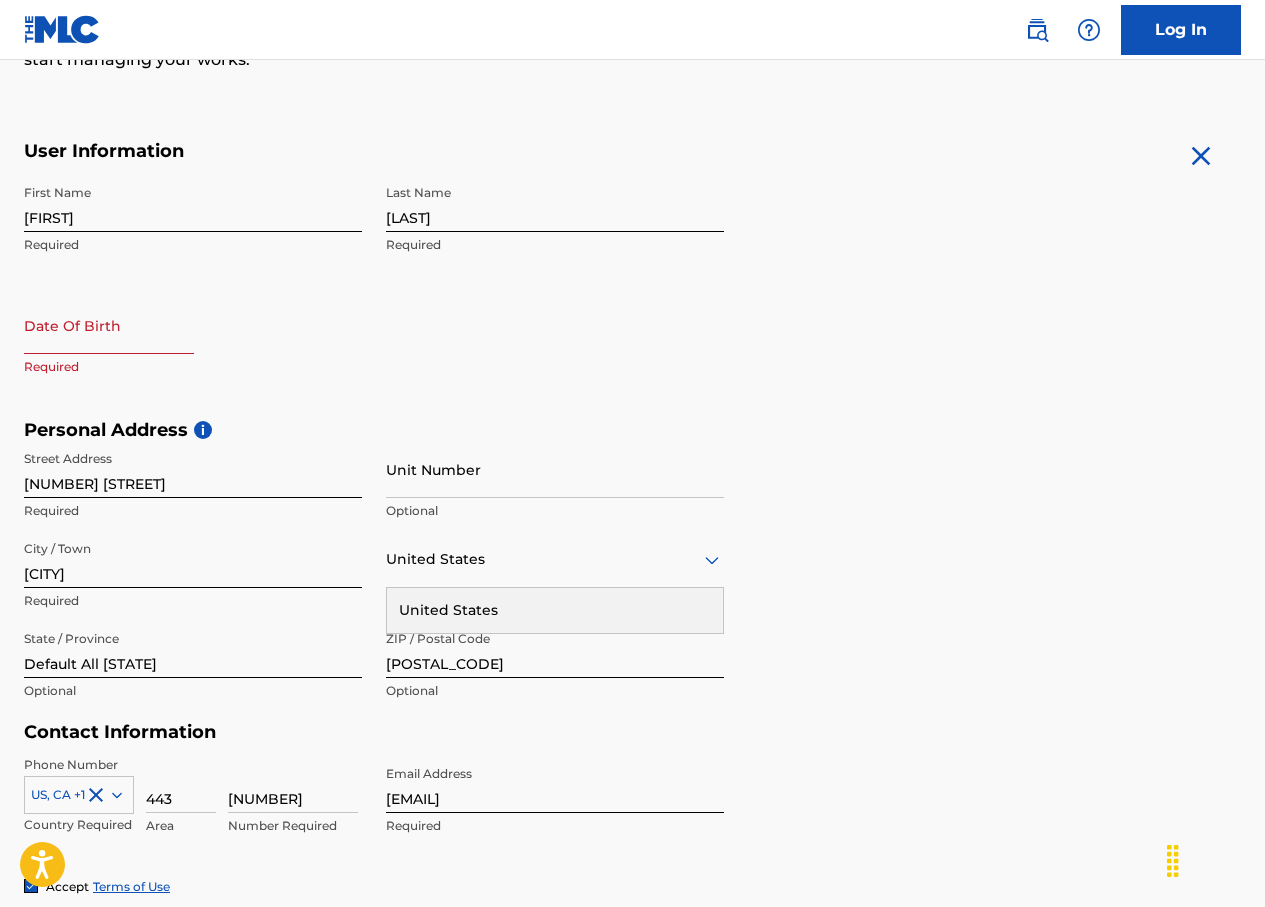 click at bounding box center [109, 325] 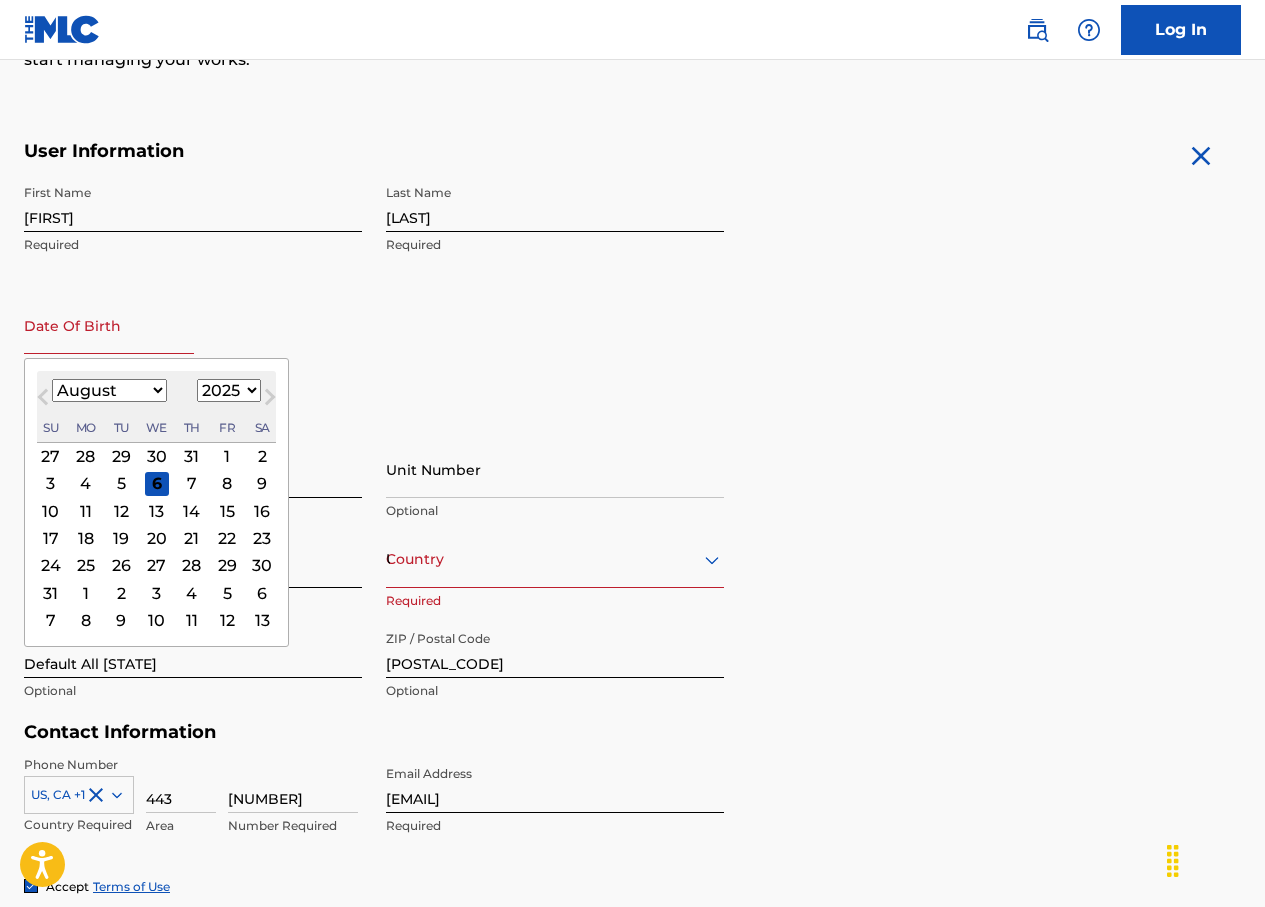 click on "January February March April May June July August September October November December" at bounding box center [109, 390] 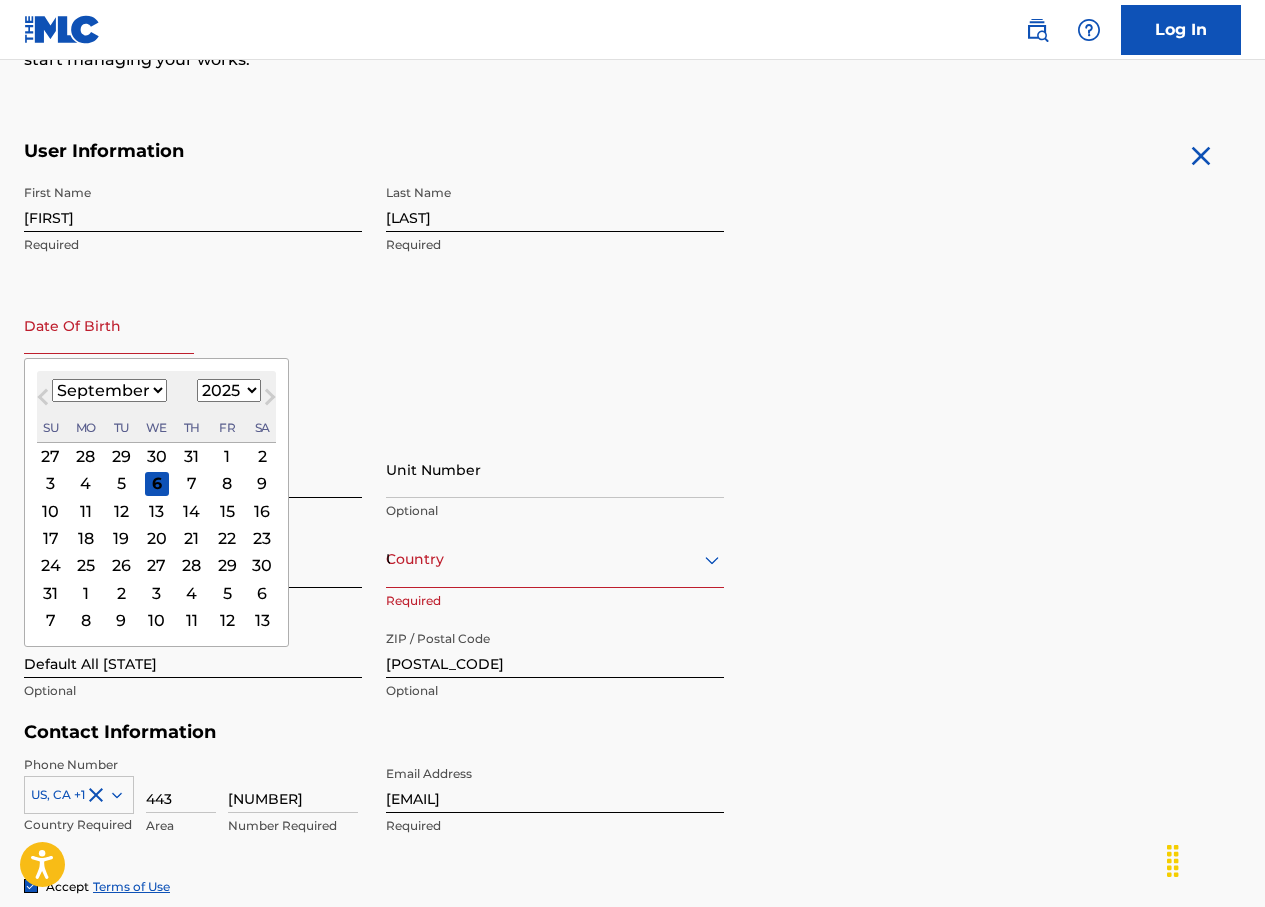 click on "January February March April May June July August September October November December" at bounding box center (109, 390) 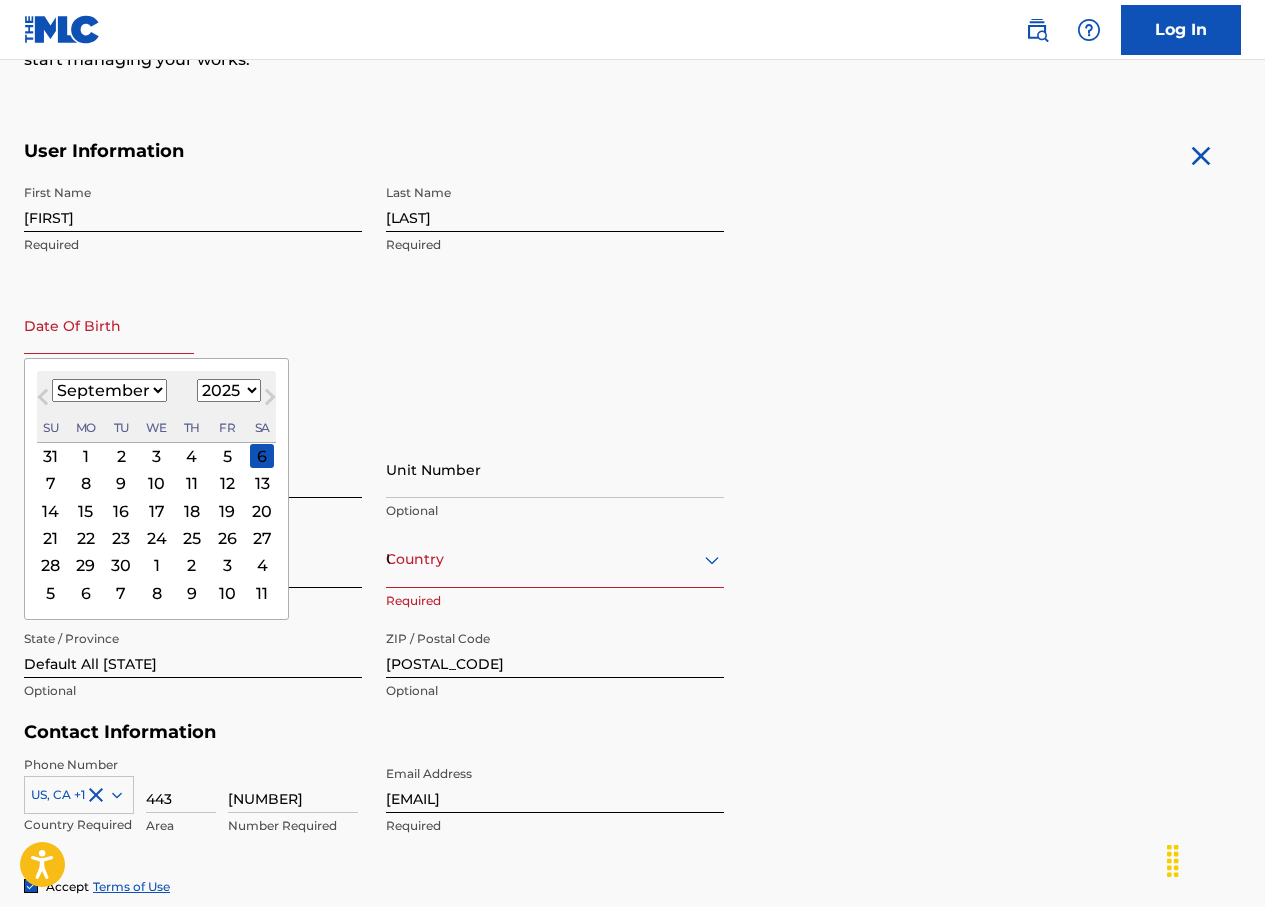 click on "3" at bounding box center [157, 456] 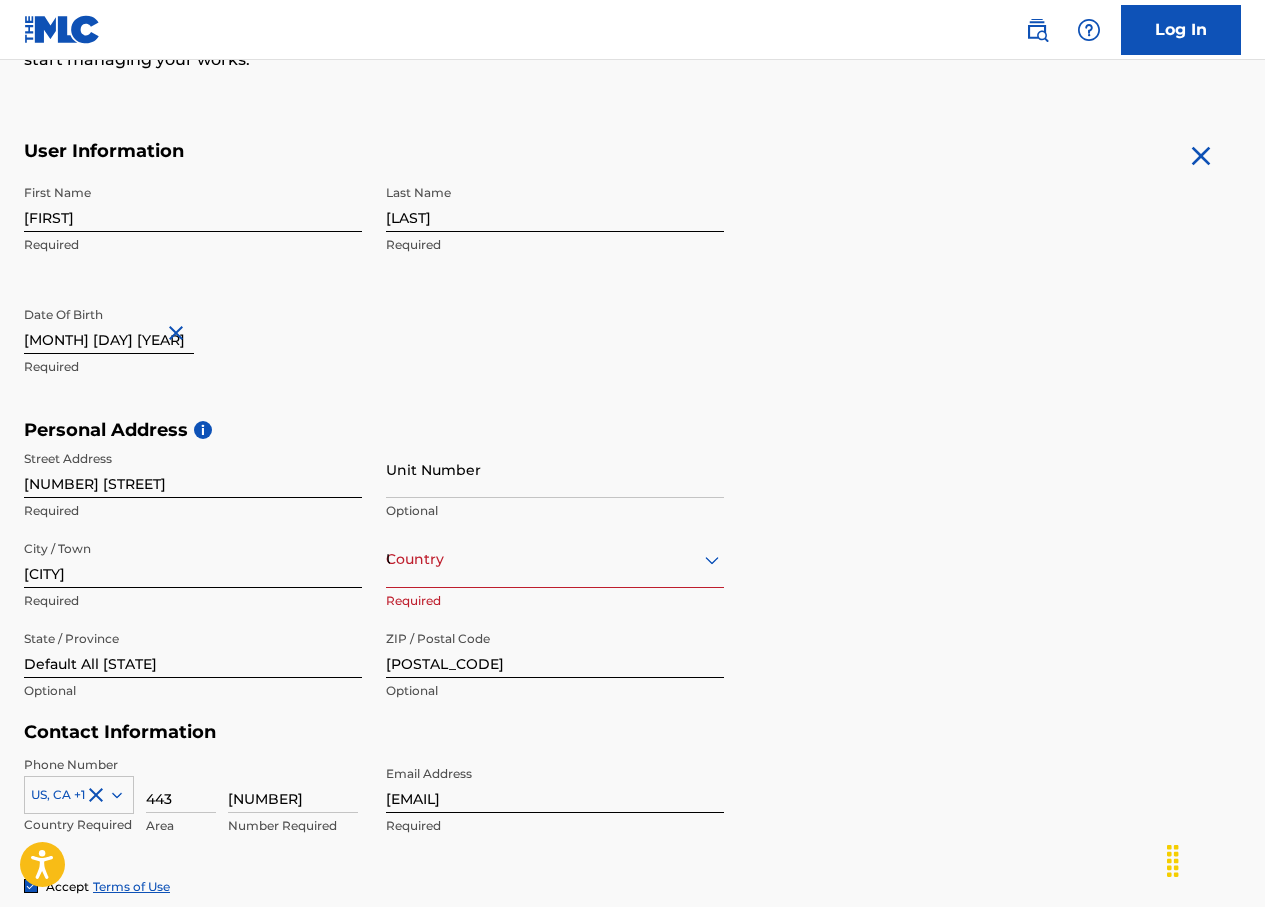 type on "[MONTH] [DAY] [YEAR]" 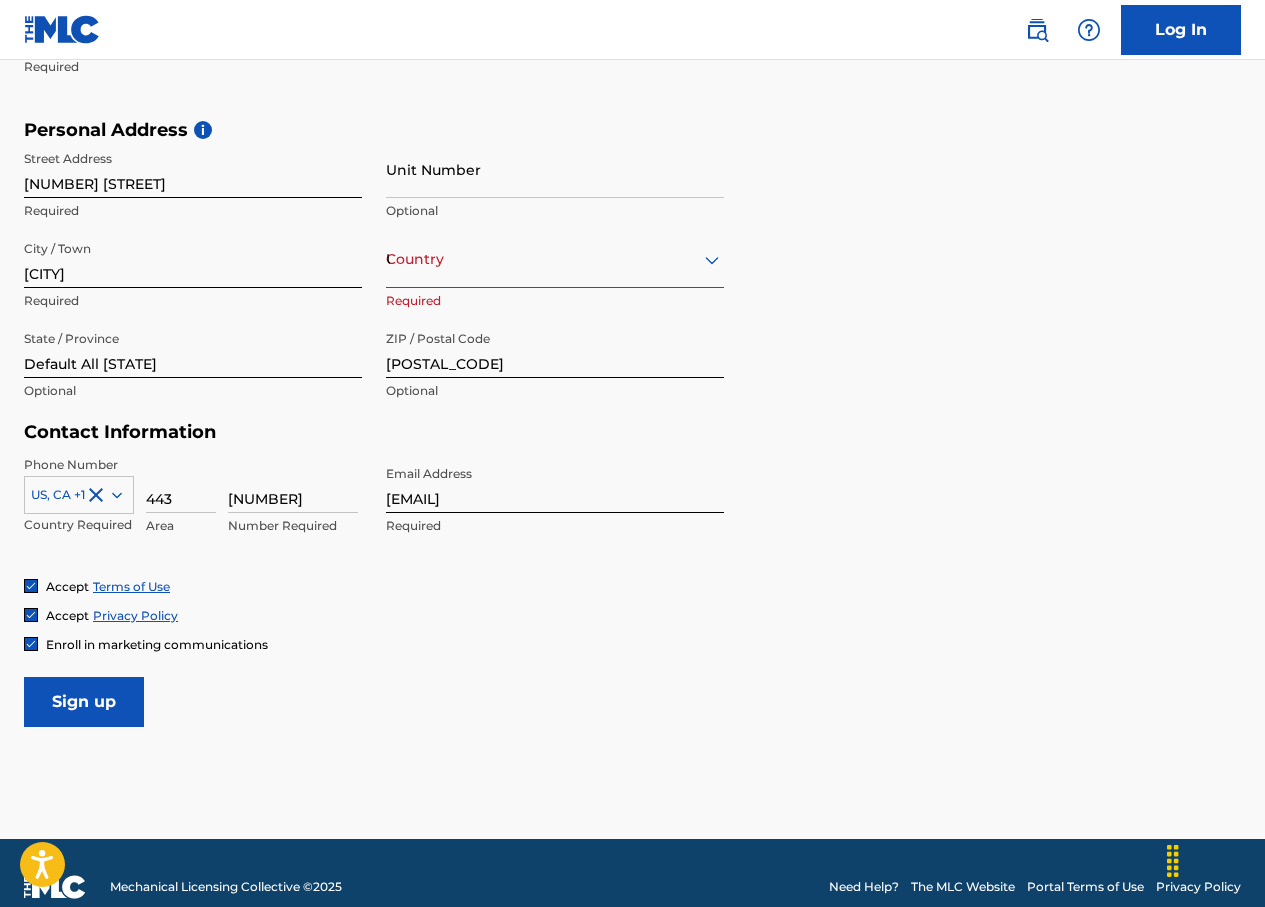 scroll, scrollTop: 657, scrollLeft: 0, axis: vertical 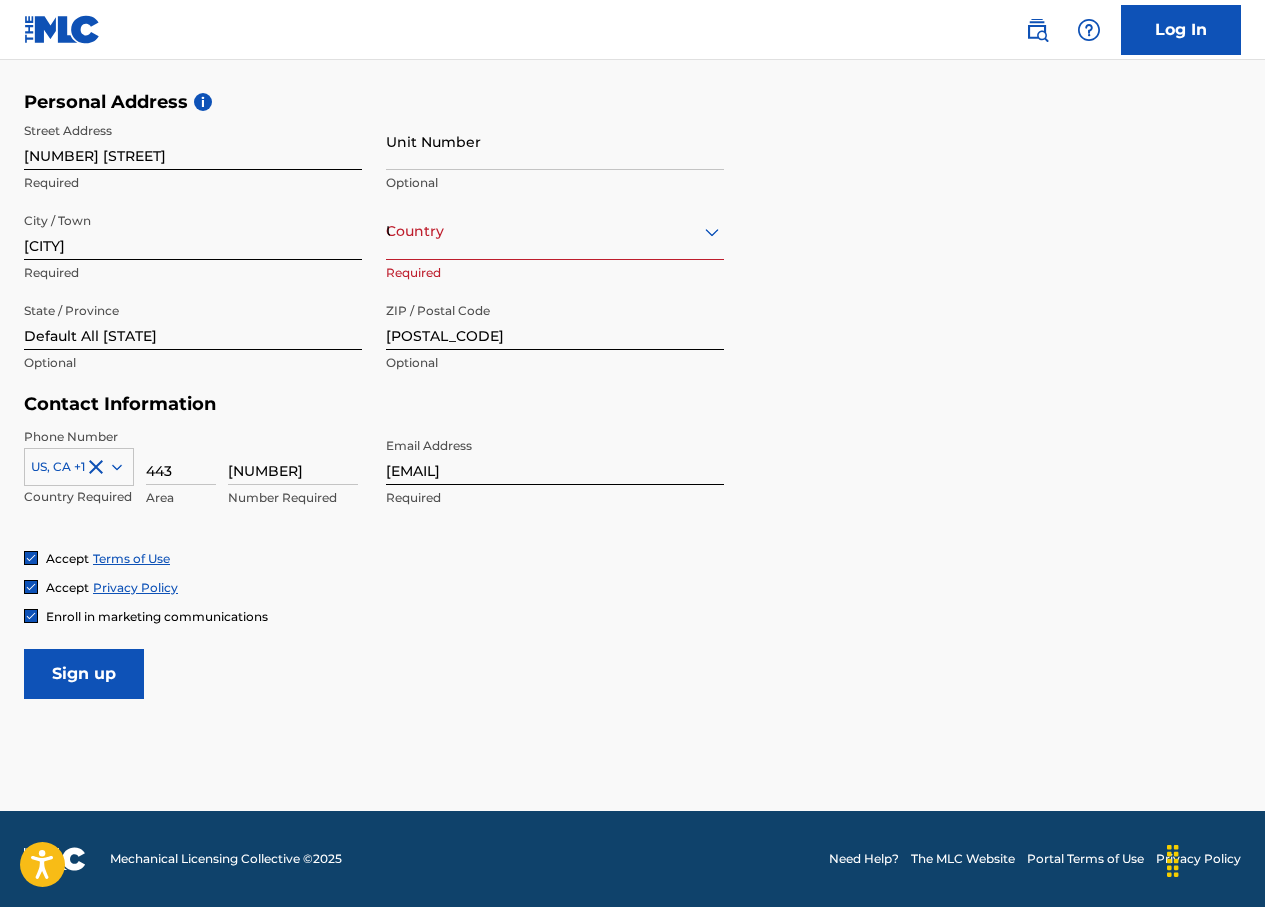 click on "Sign up" at bounding box center [84, 674] 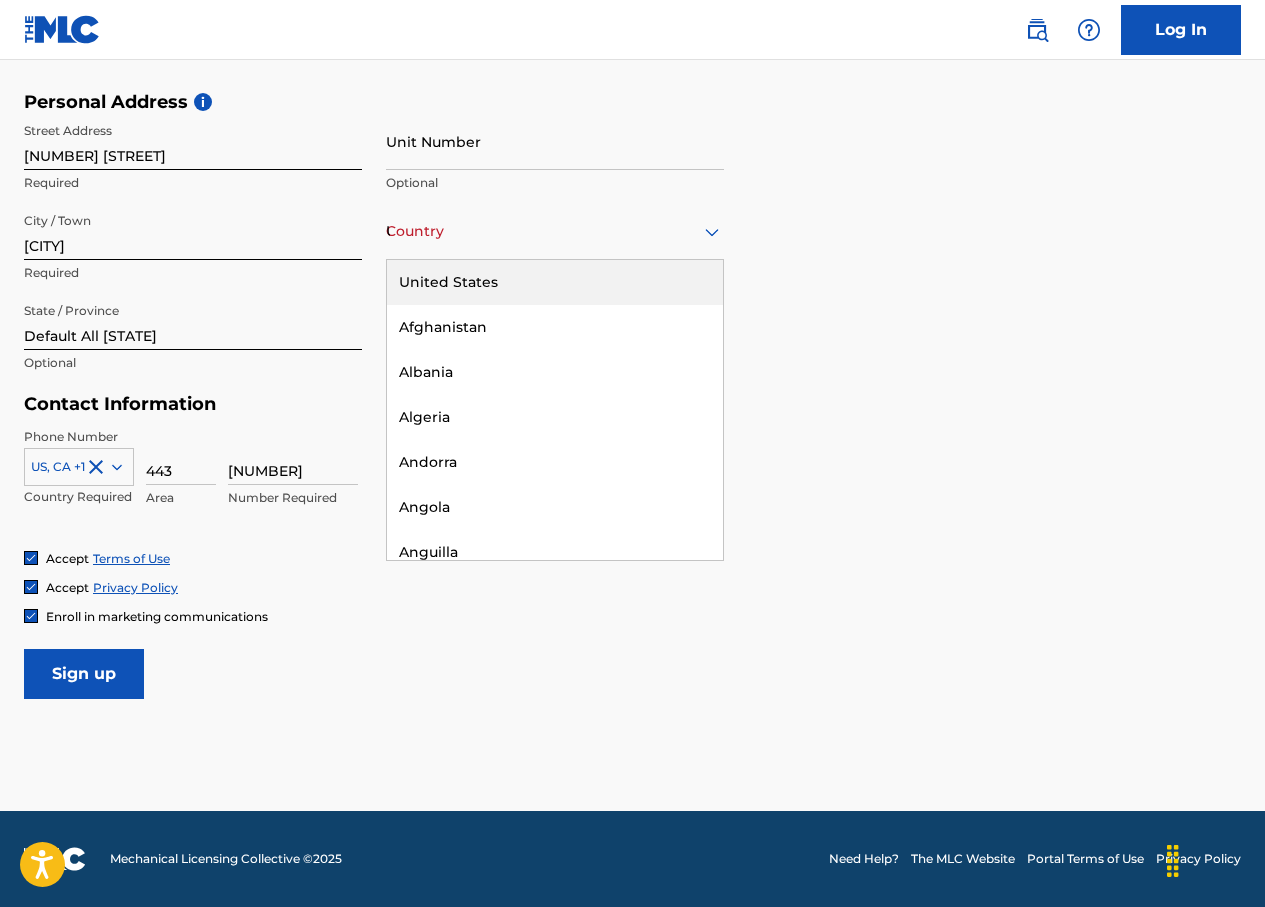click on "United States" at bounding box center [555, 231] 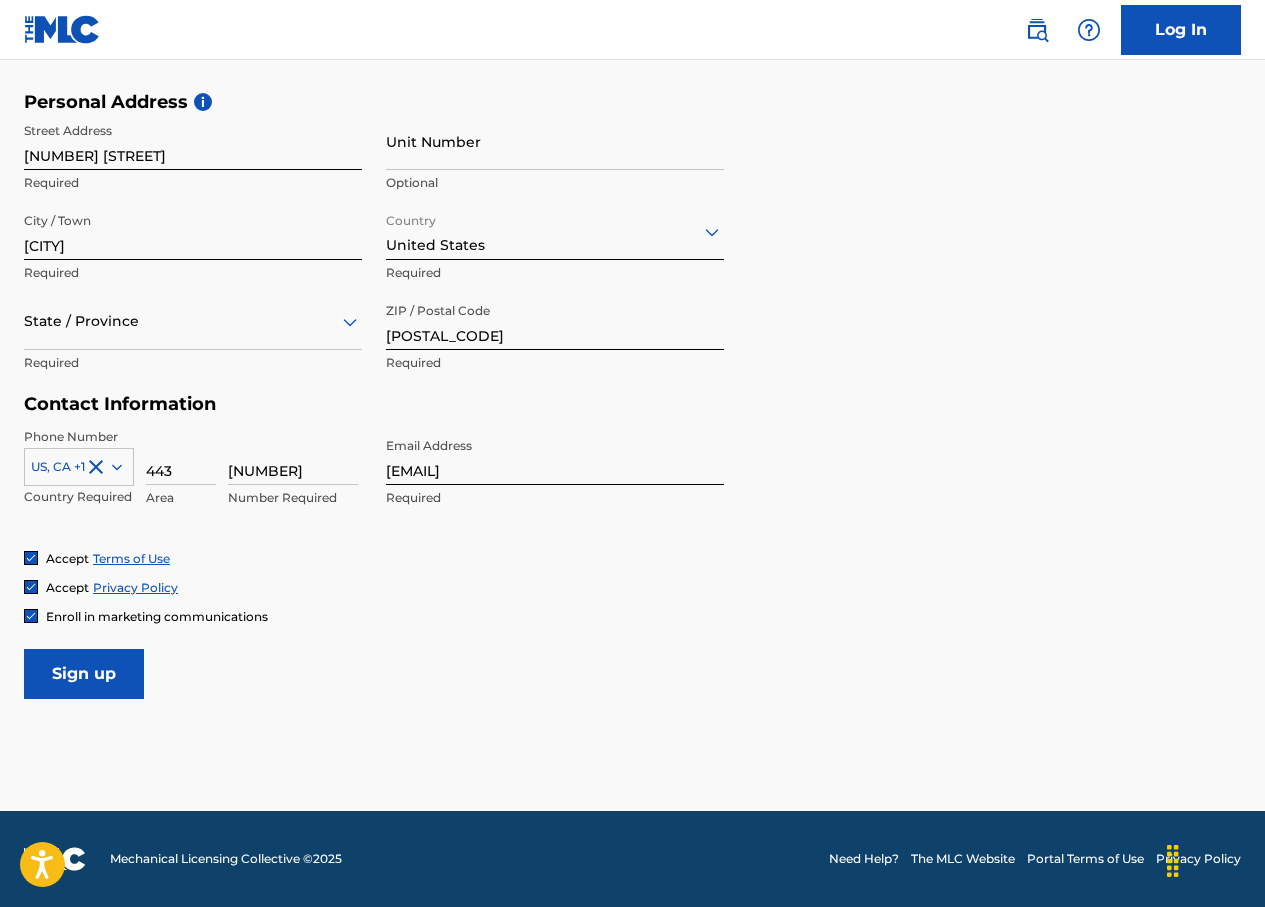 click 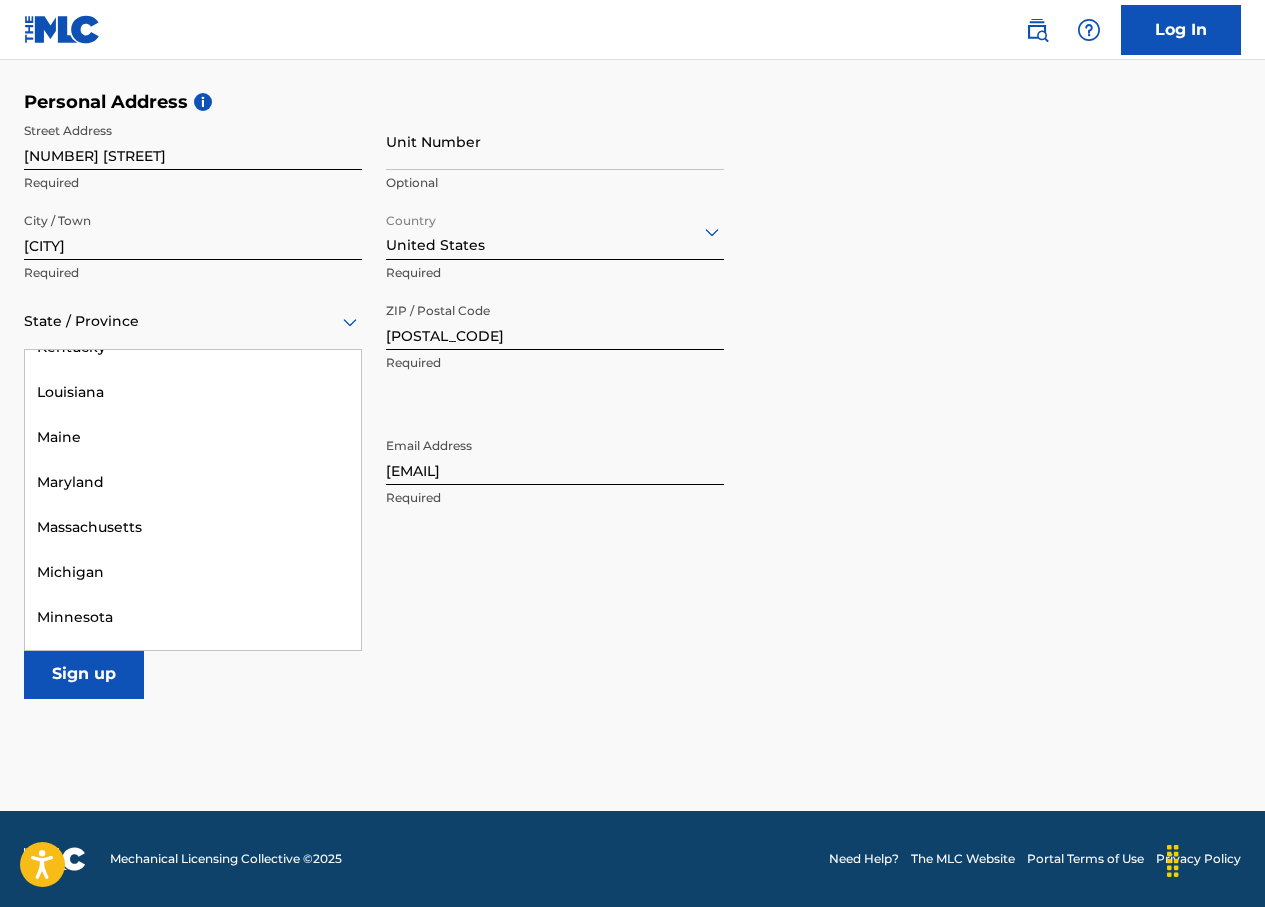 scroll, scrollTop: 870, scrollLeft: 0, axis: vertical 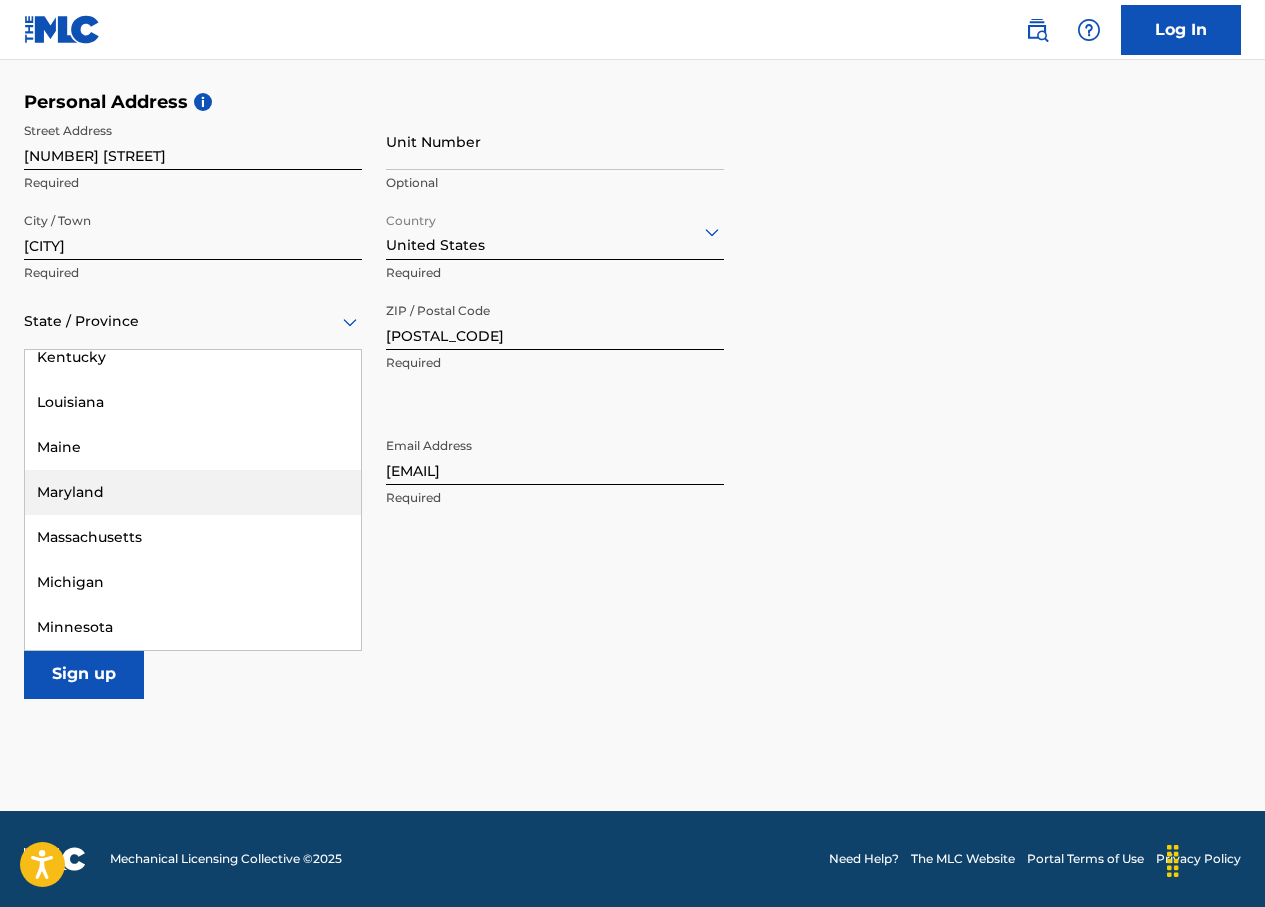 click on "Maryland" at bounding box center (193, 492) 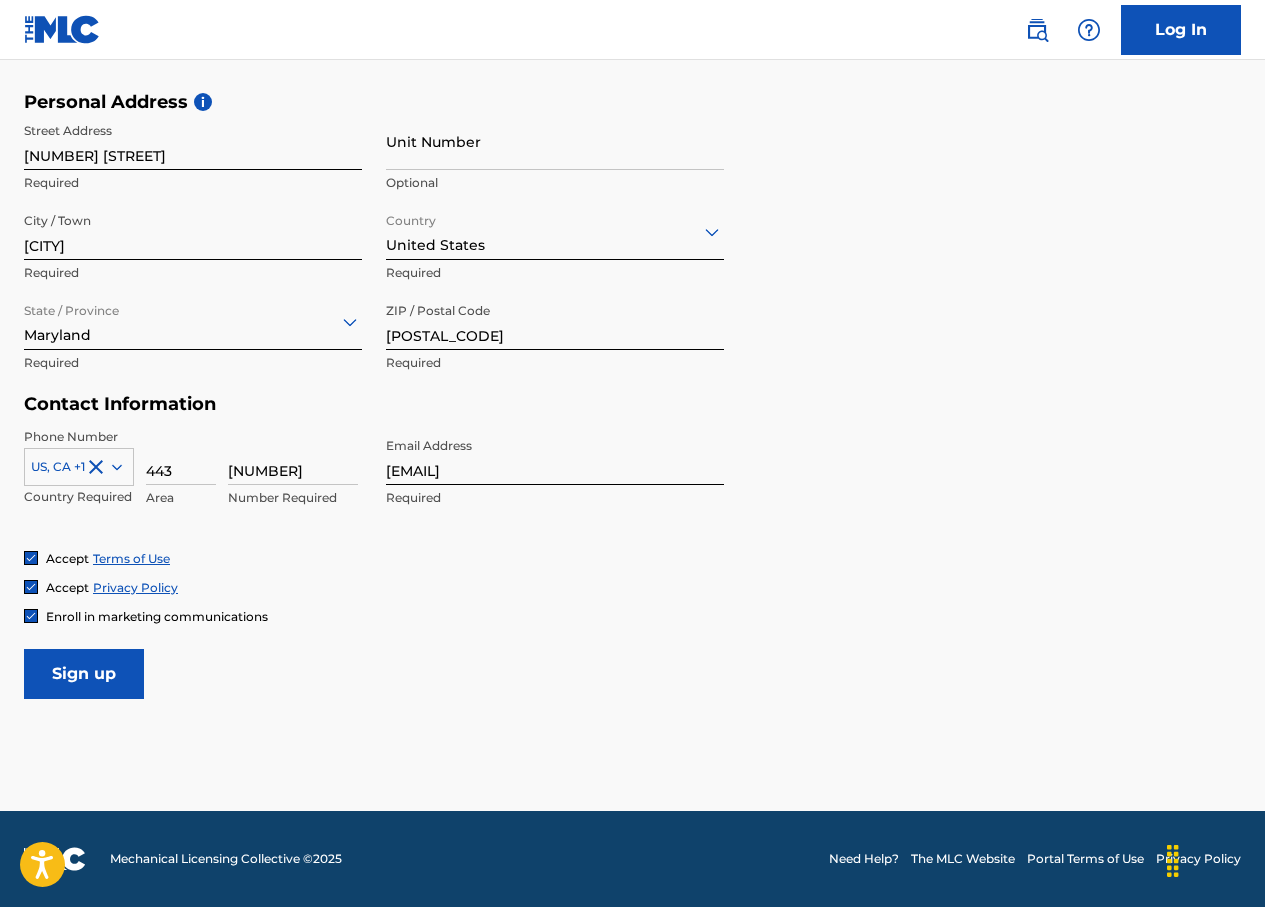 click on "Sign up" at bounding box center (84, 674) 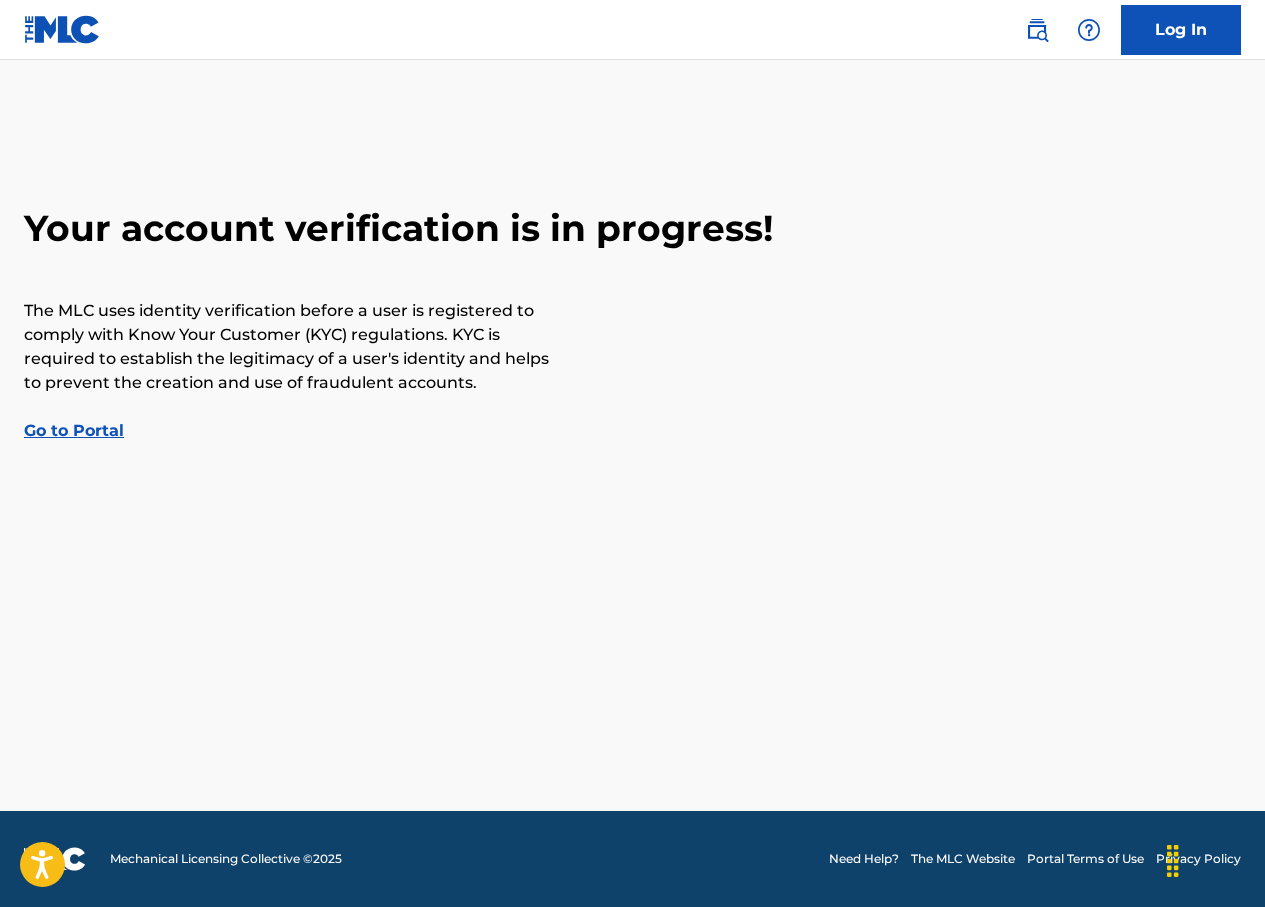 scroll, scrollTop: 0, scrollLeft: 0, axis: both 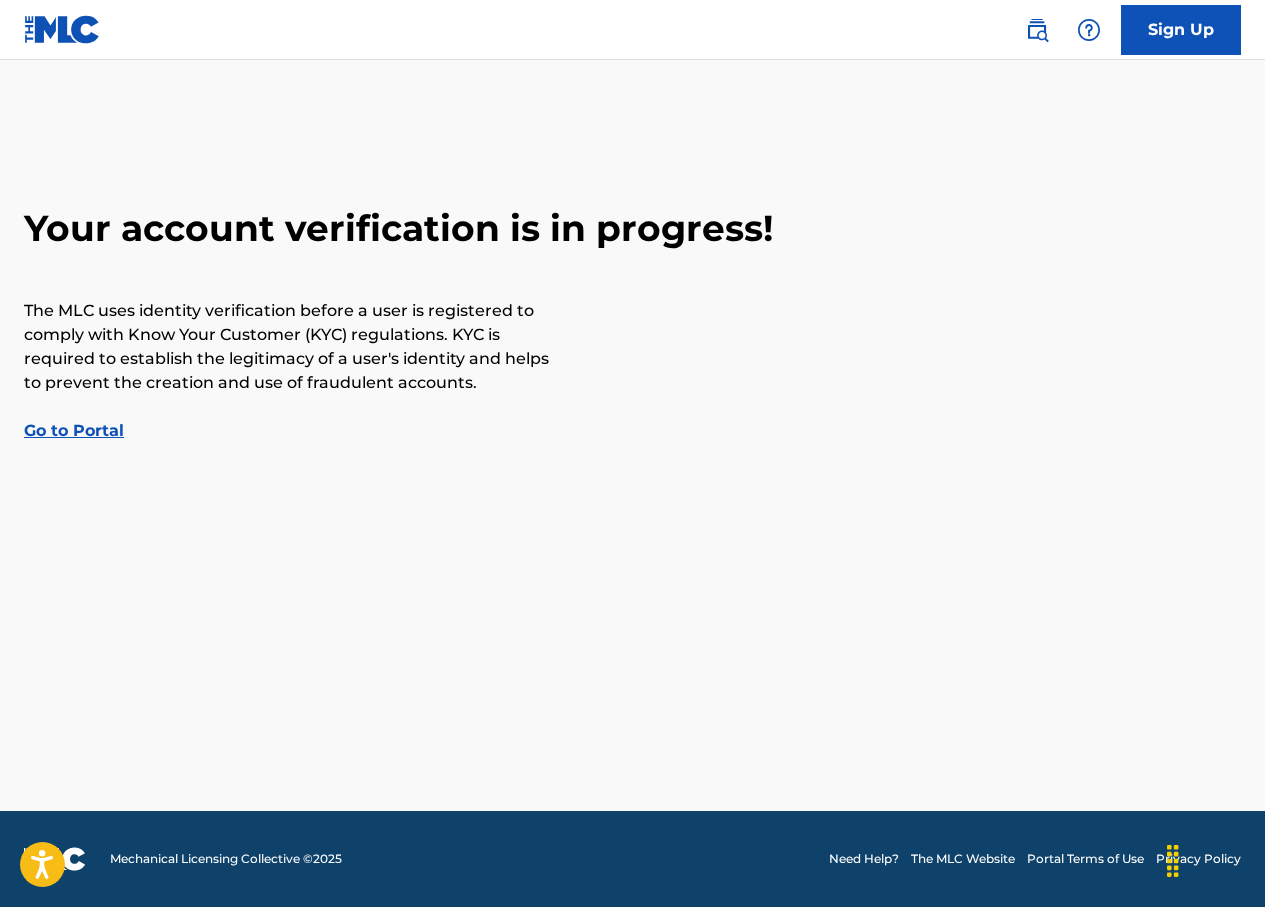 click on "Go to Portal" at bounding box center [74, 430] 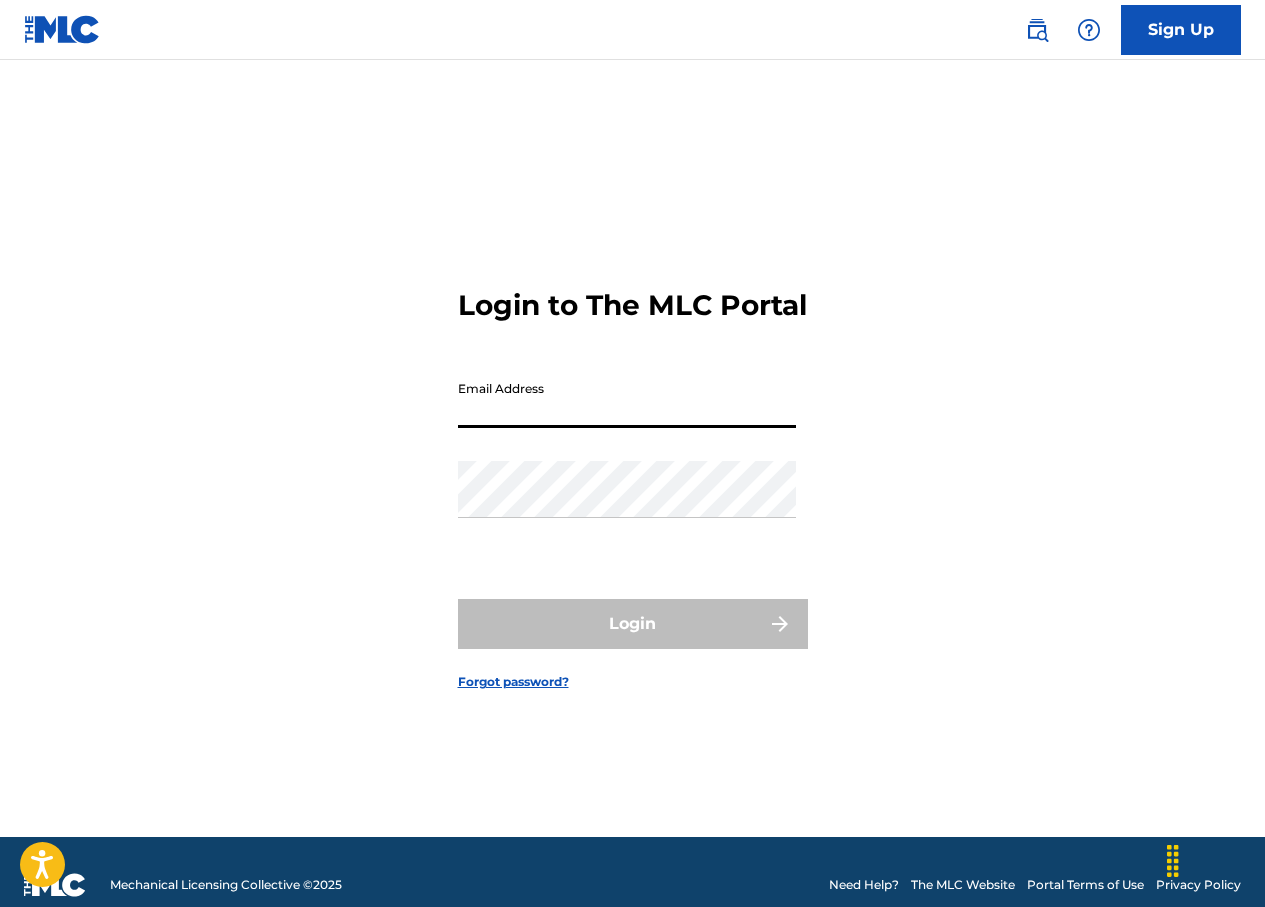 click on "Email Address" at bounding box center (627, 399) 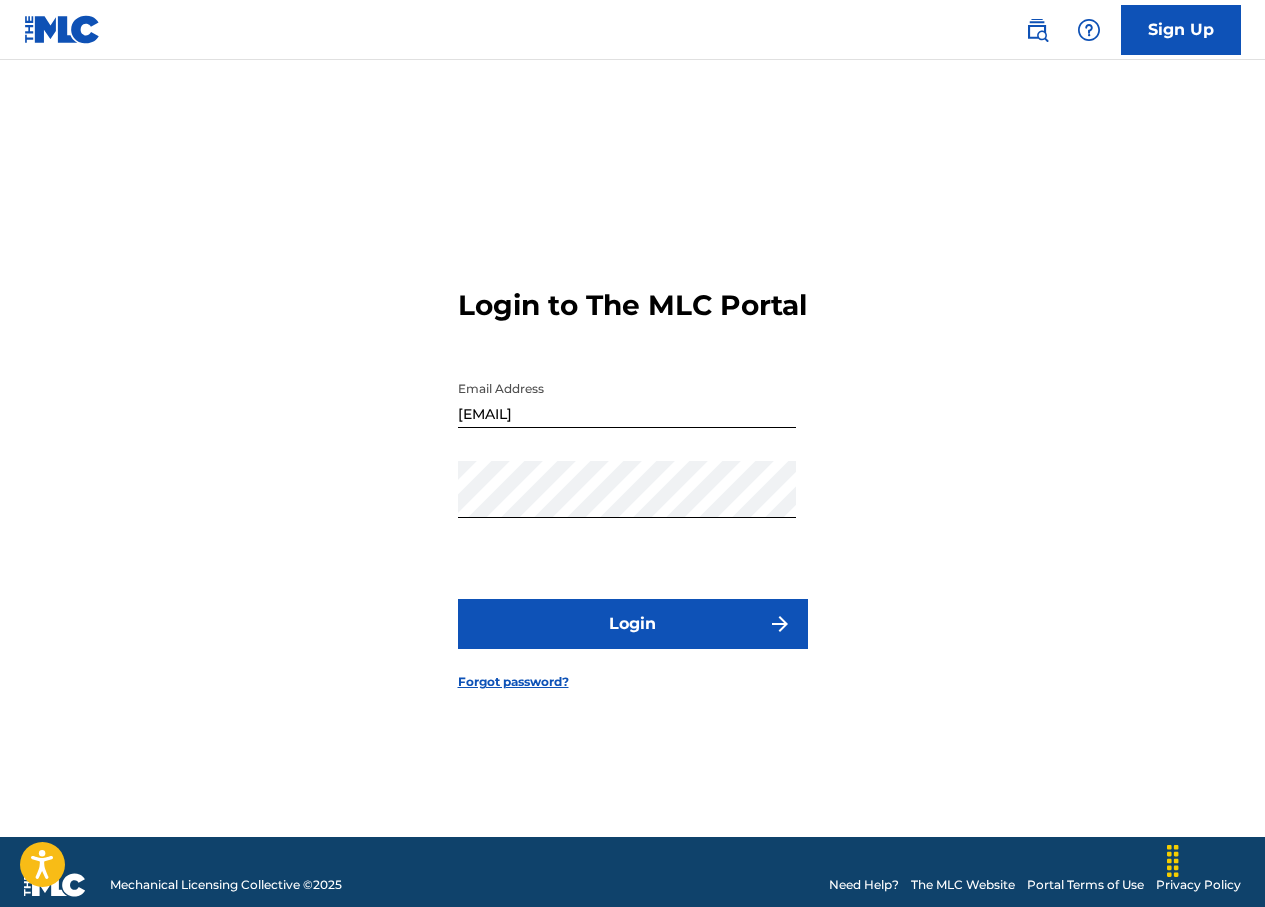 click on "Login" at bounding box center (633, 624) 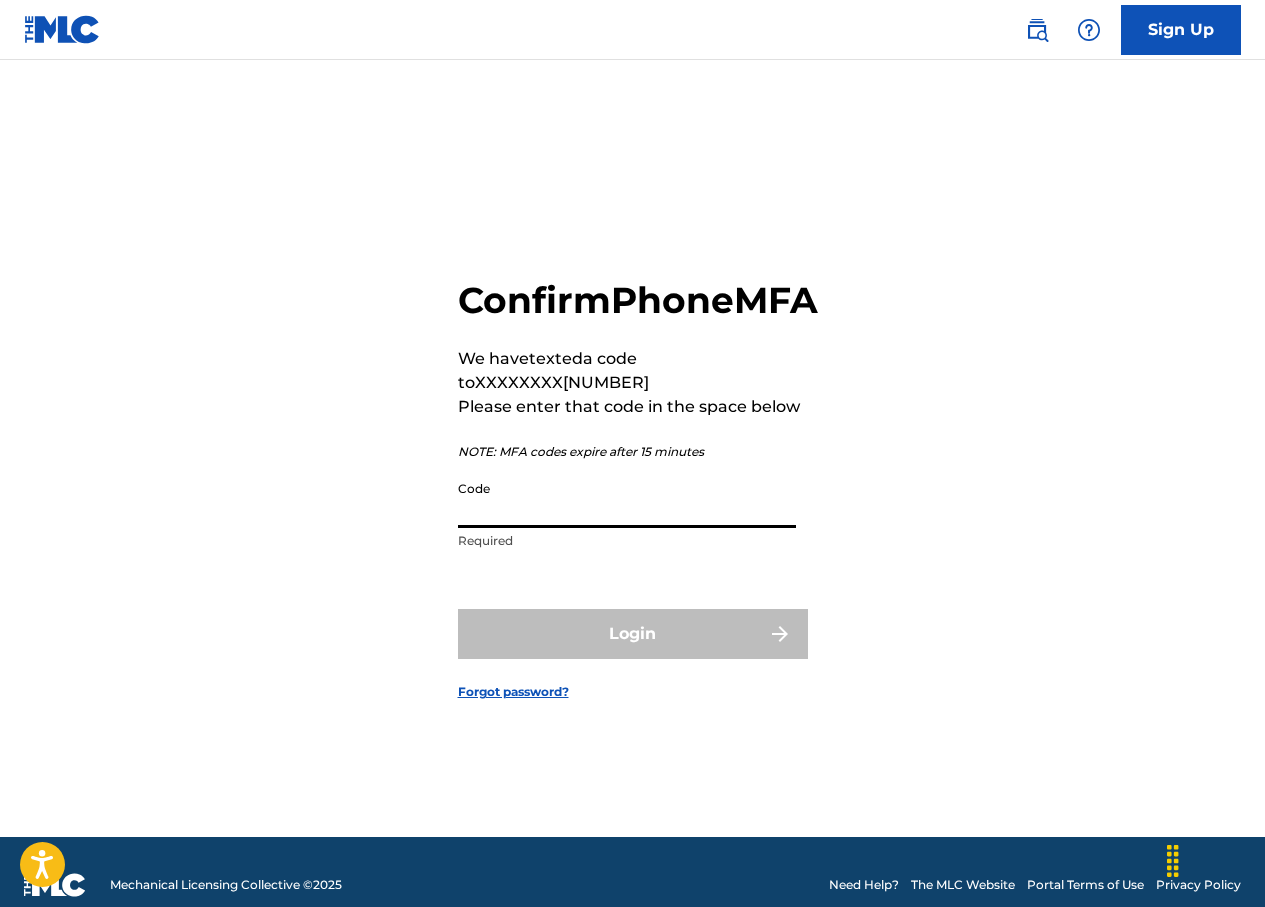 click on "Code" at bounding box center [627, 499] 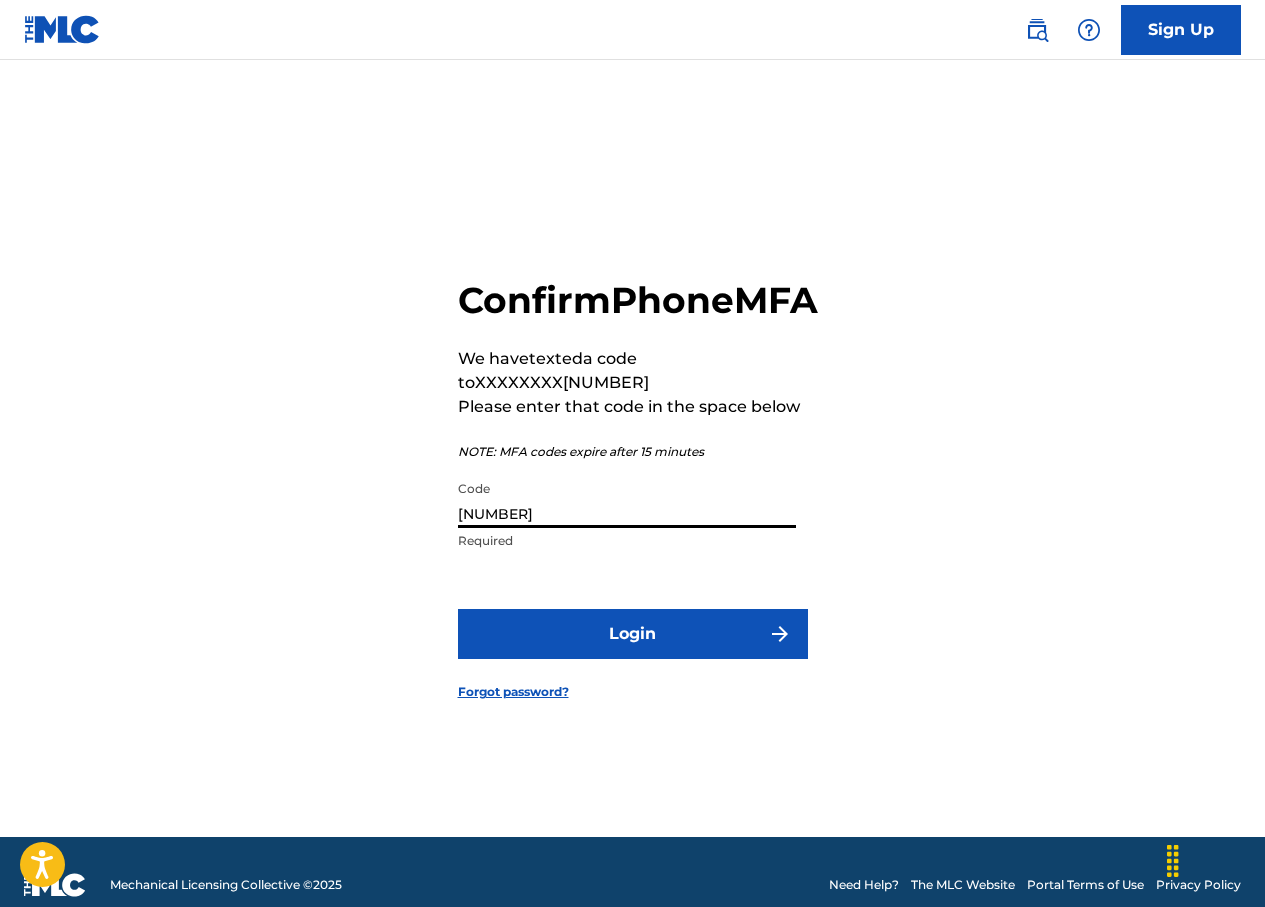 type on "[NUMBER]" 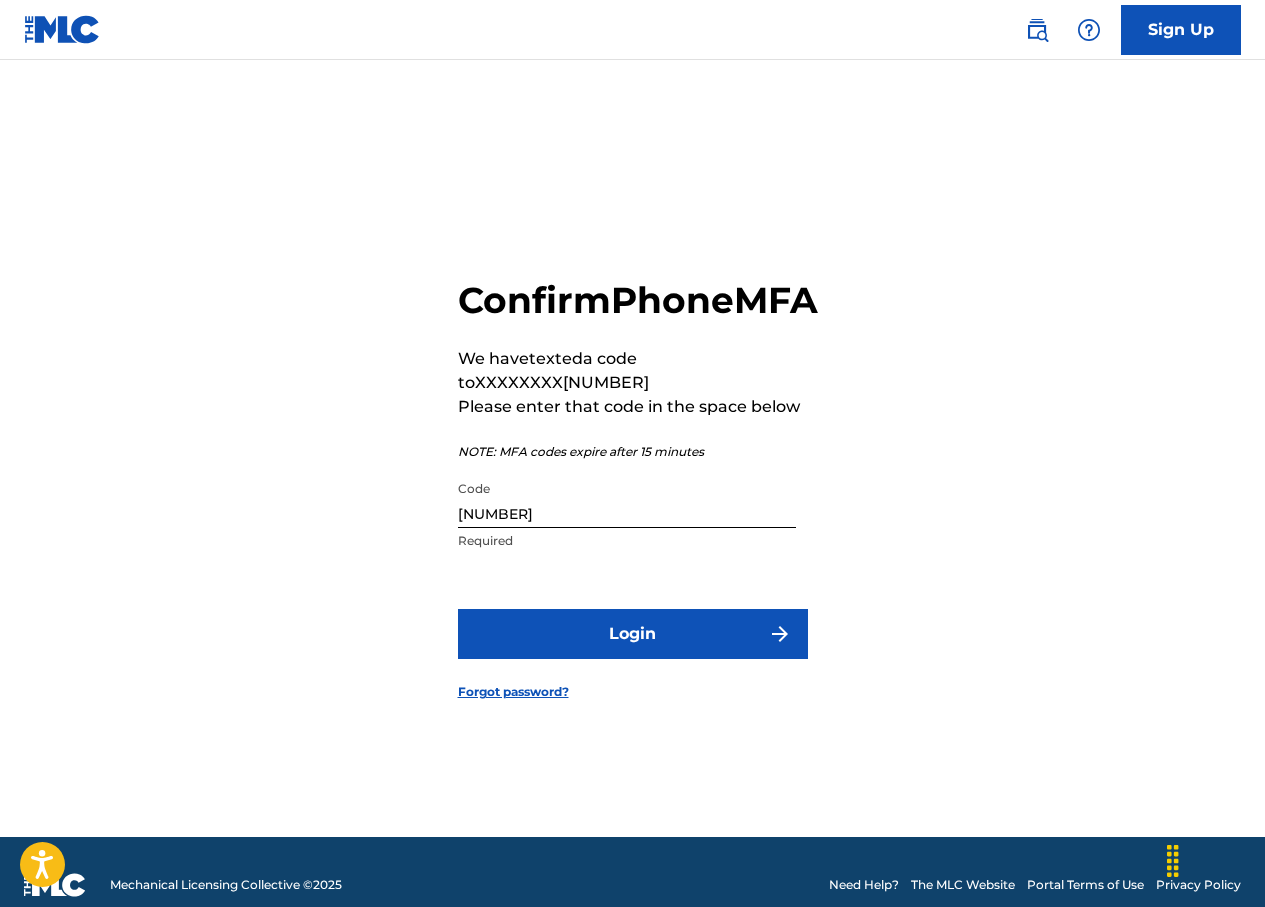click on "Login" at bounding box center [633, 634] 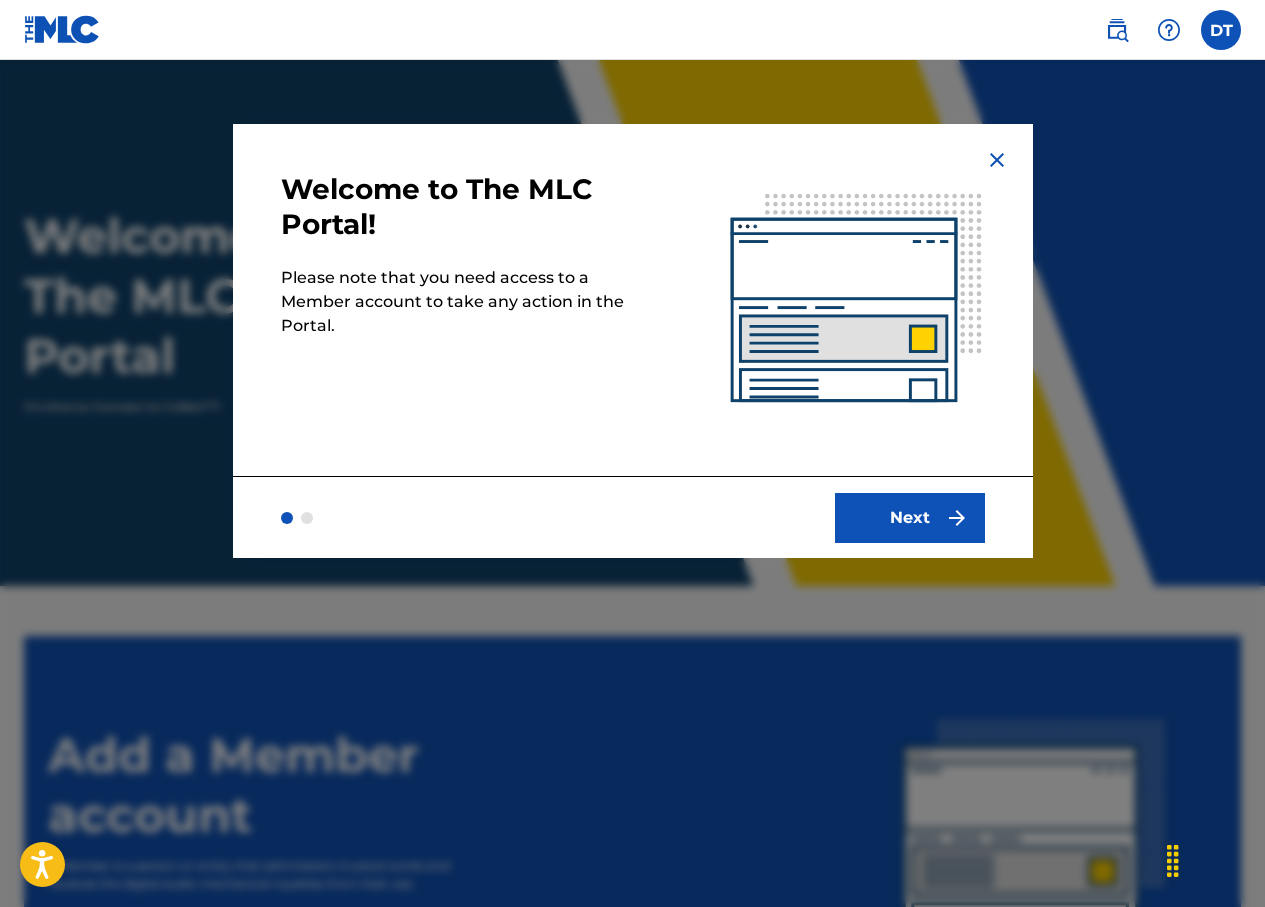 scroll, scrollTop: 0, scrollLeft: 0, axis: both 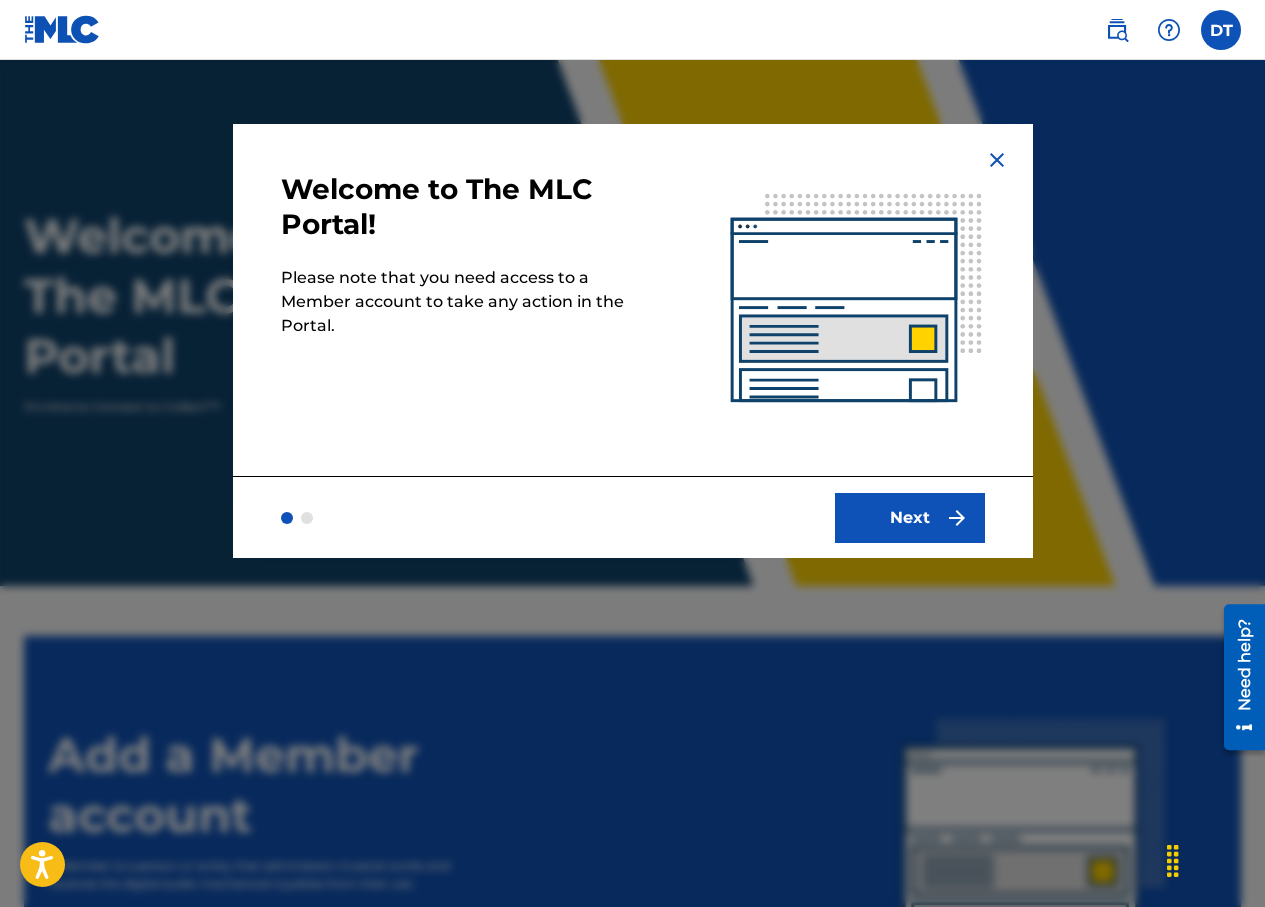 click on "Next" at bounding box center (910, 518) 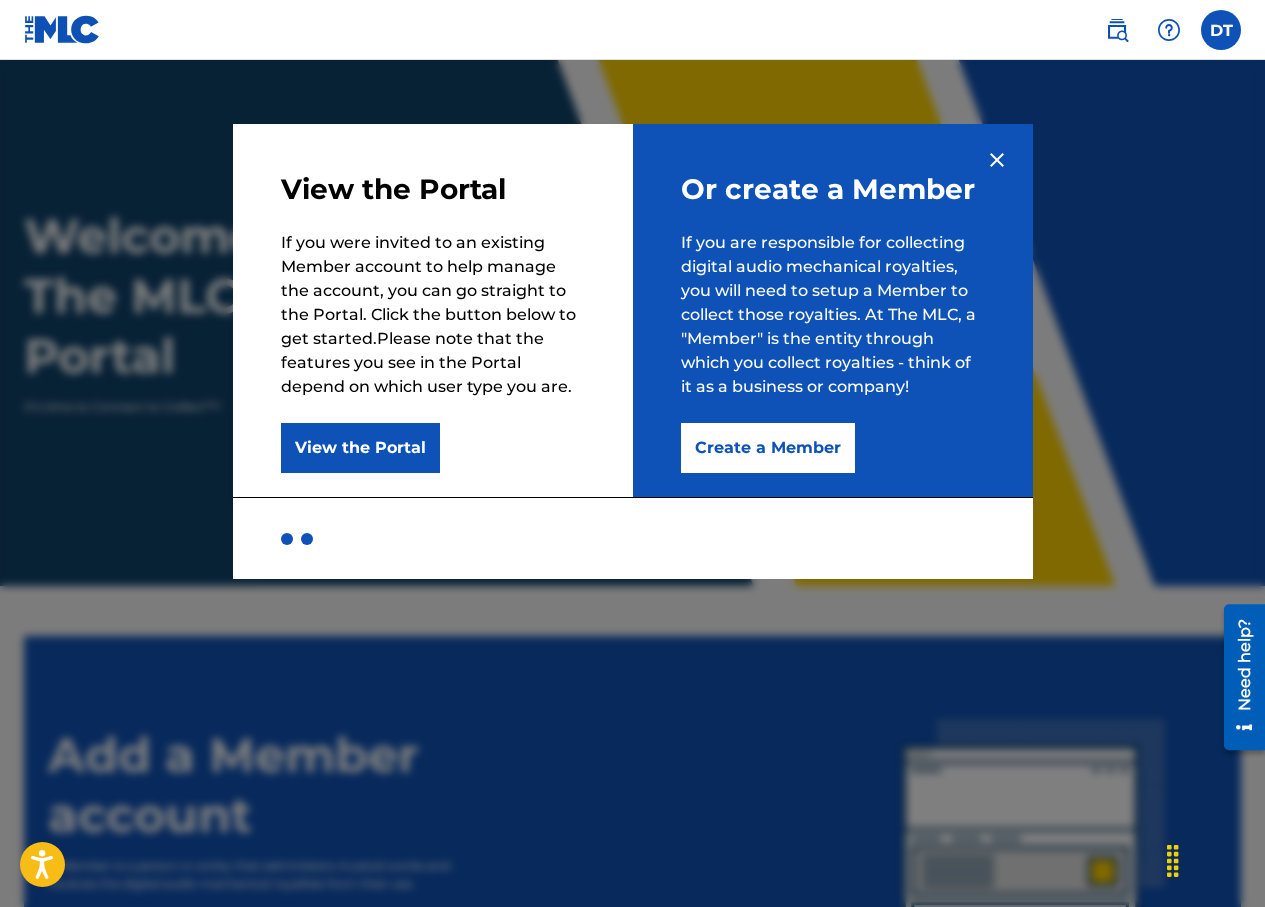 click on "Create a Member" at bounding box center [768, 448] 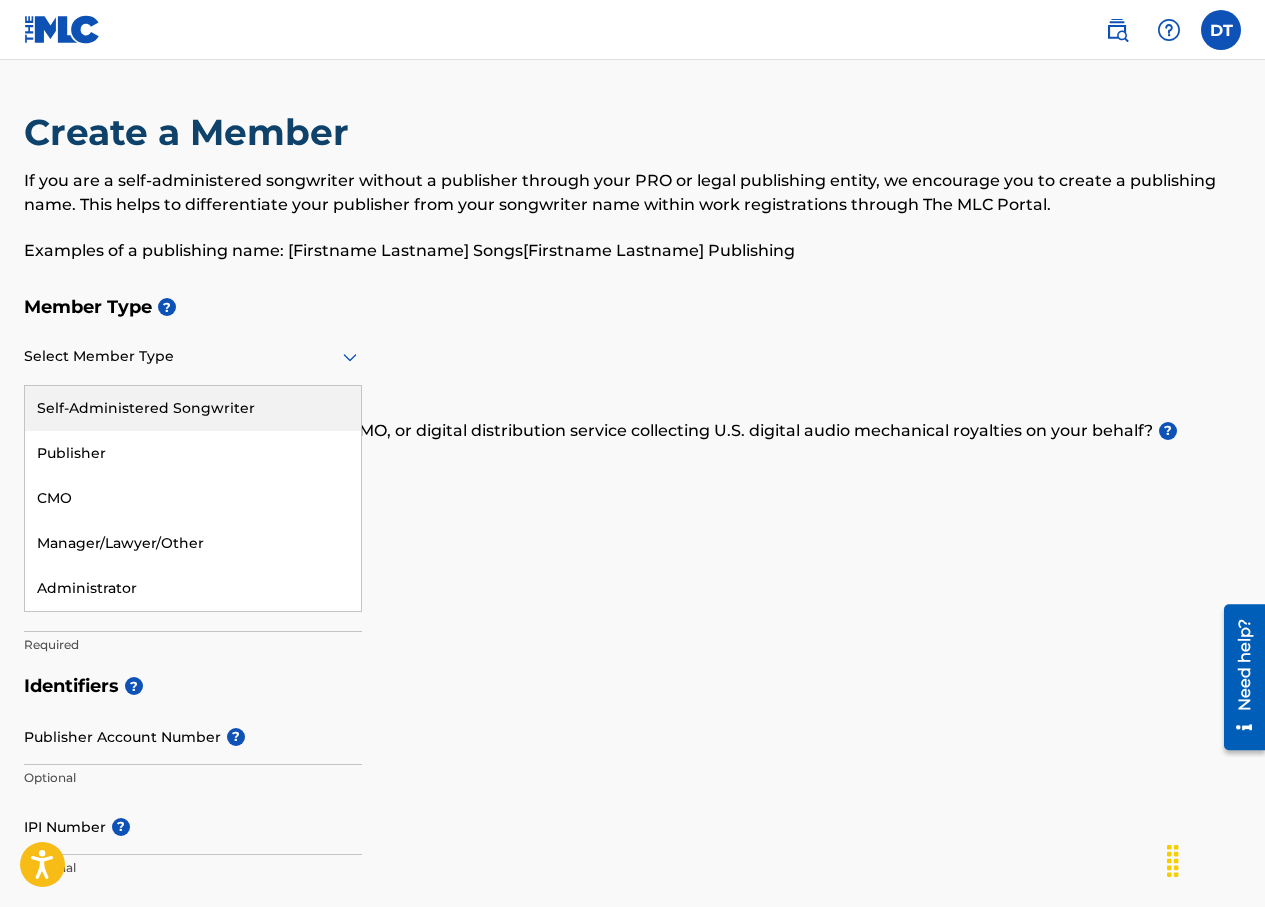 click 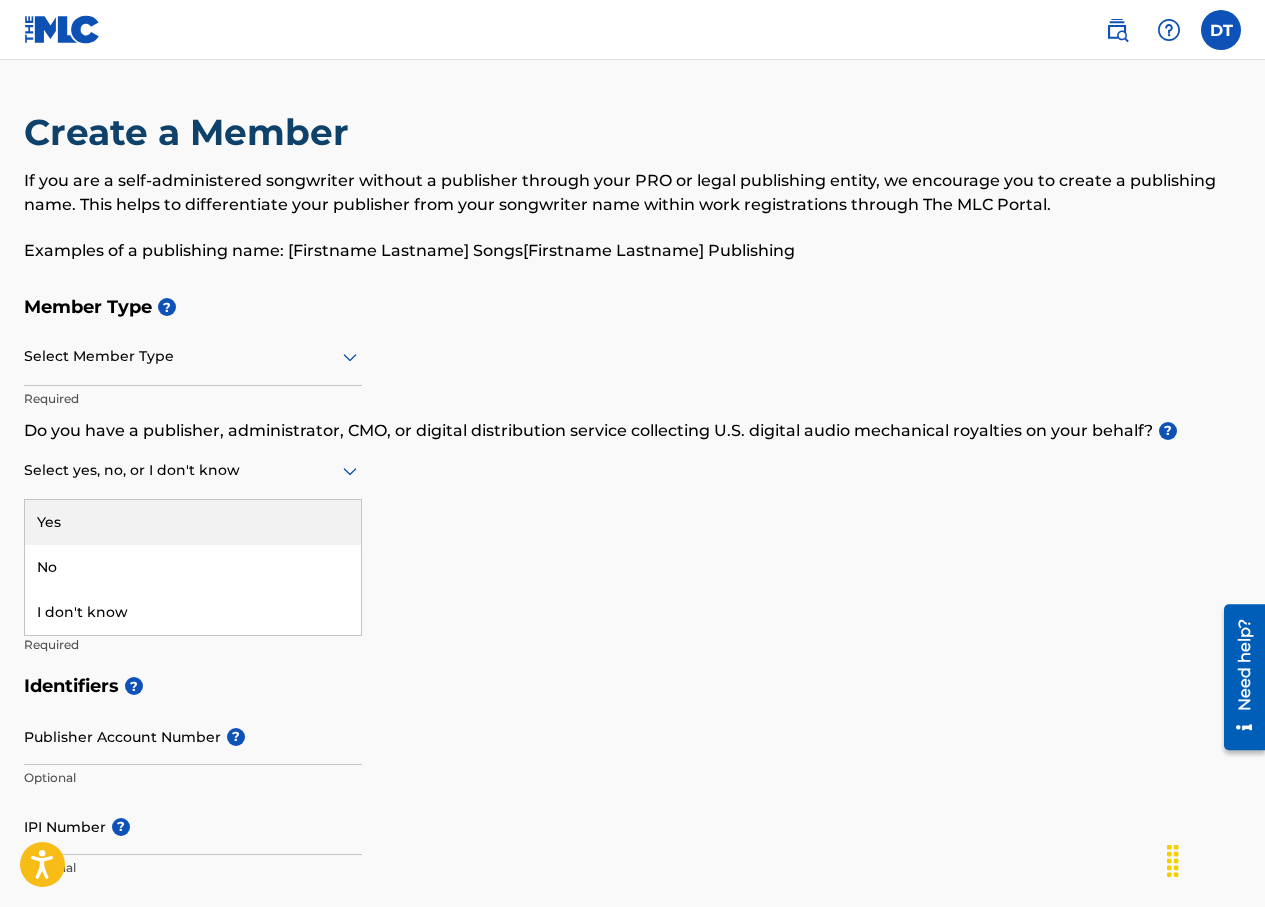 click 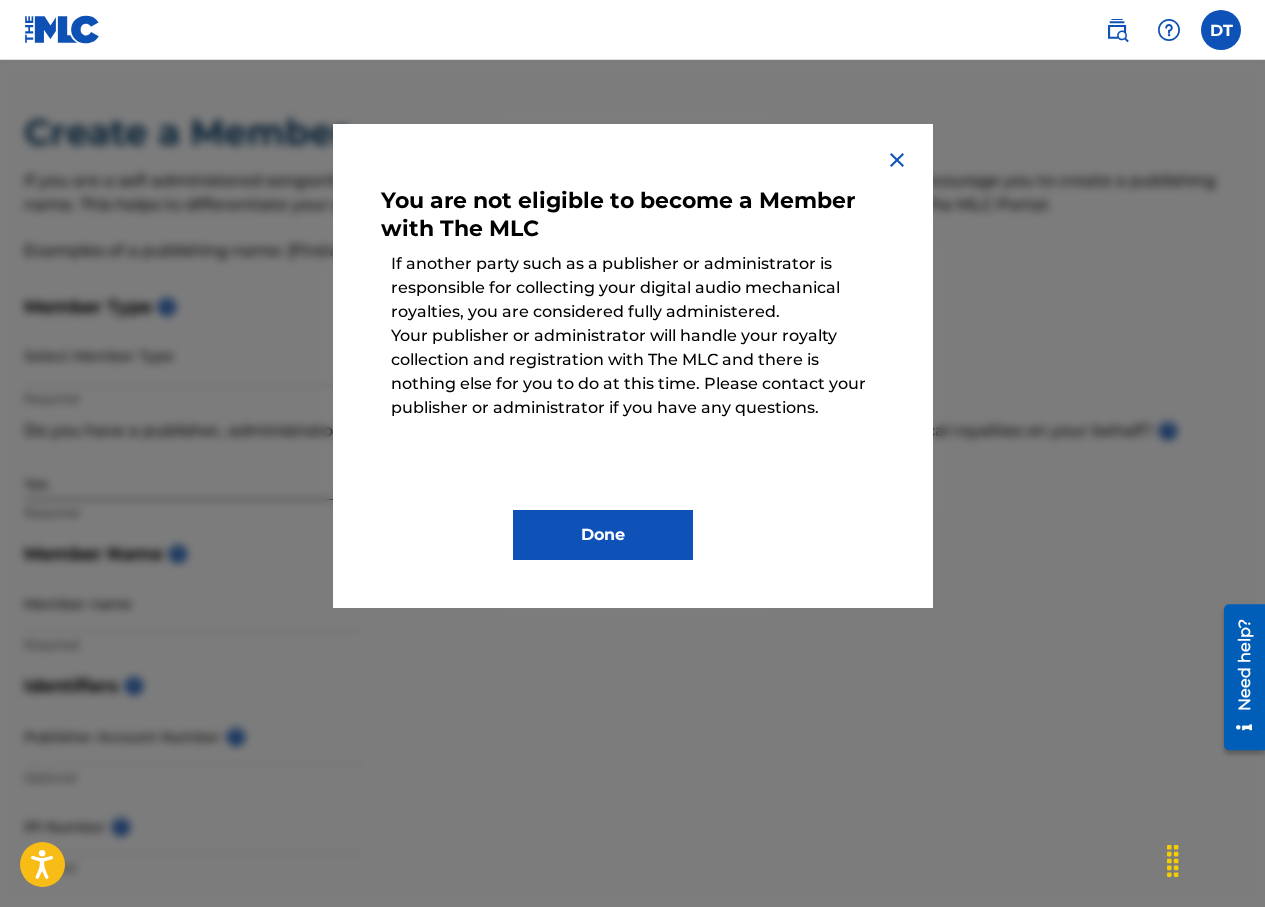 click at bounding box center (897, 160) 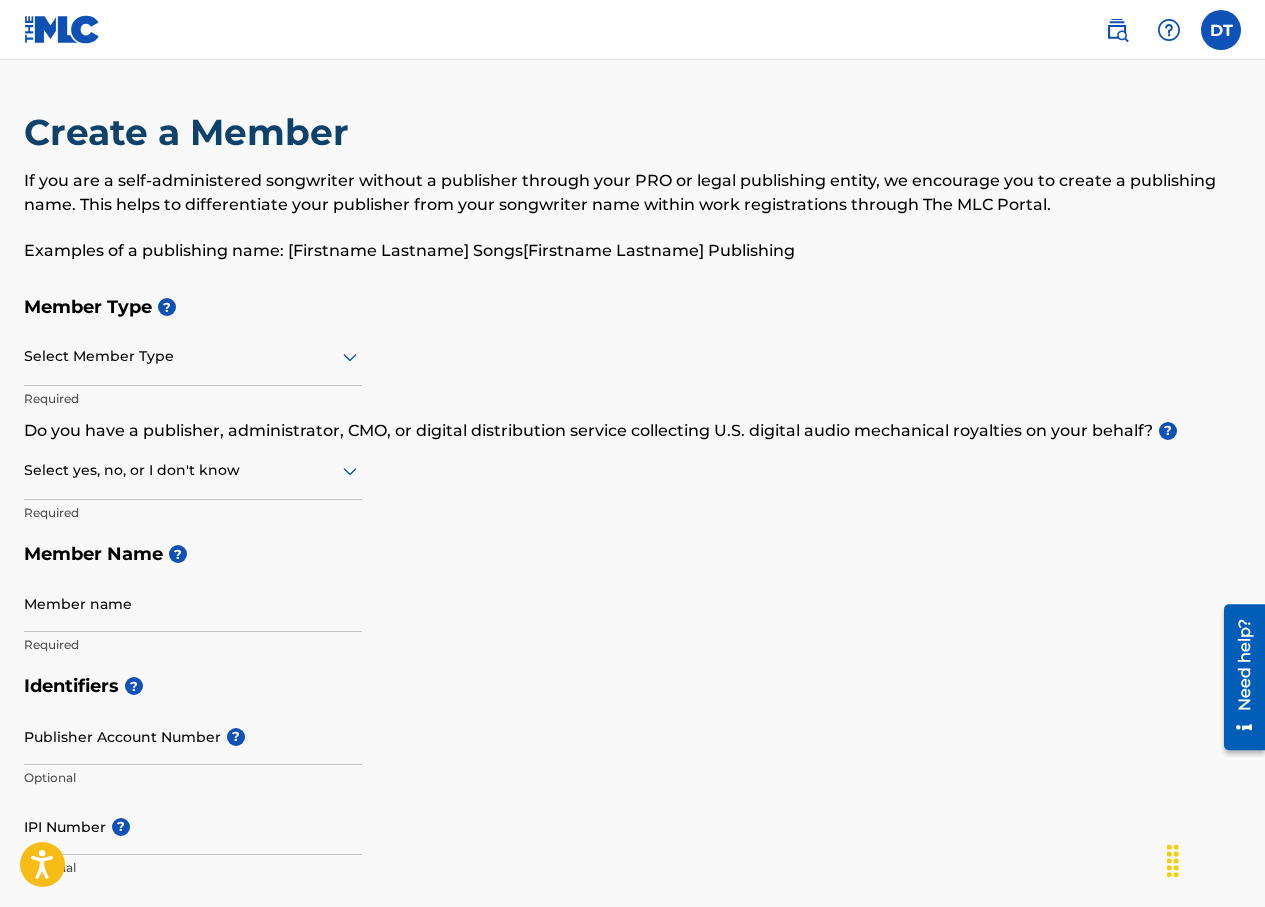 click 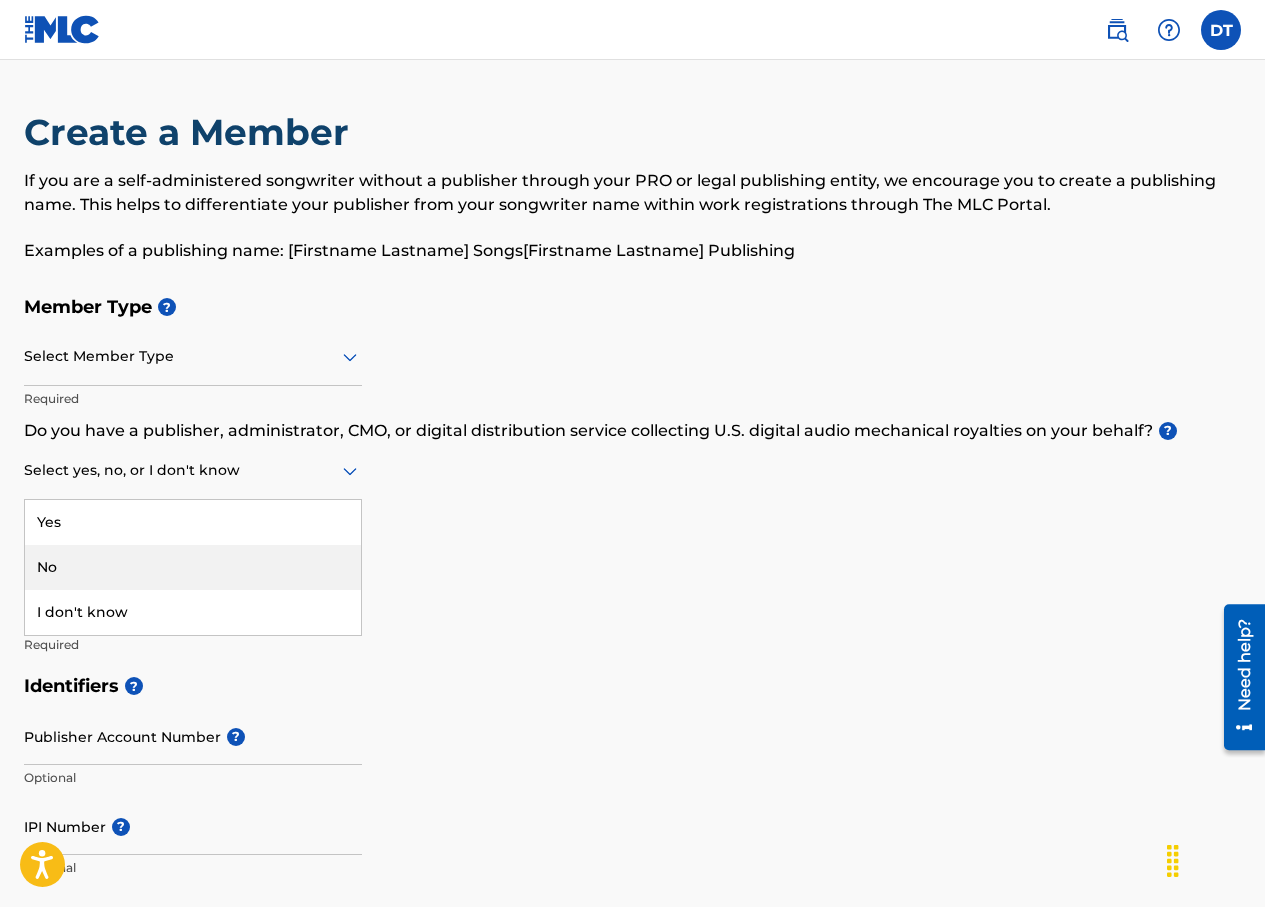 click on "No" at bounding box center [193, 567] 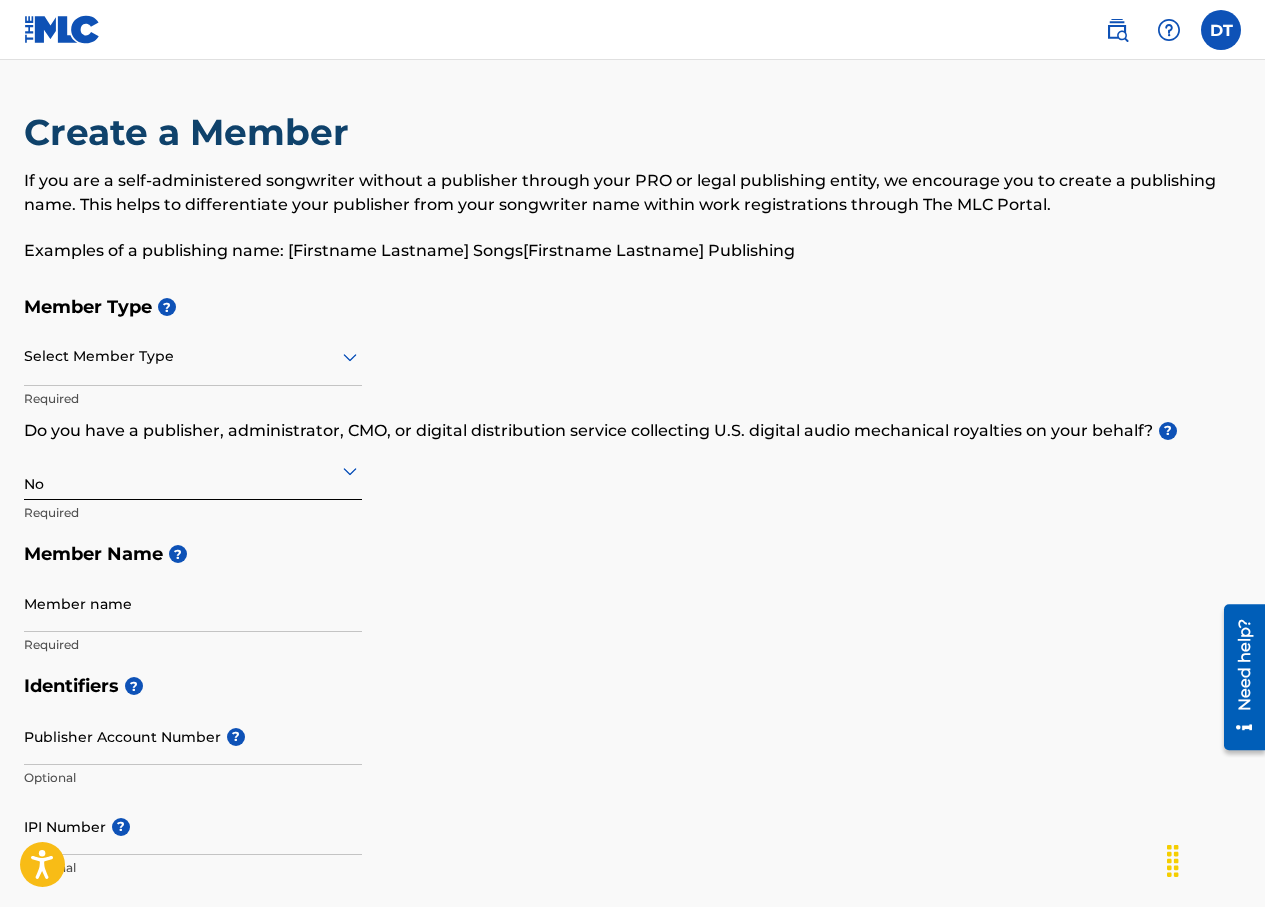 click 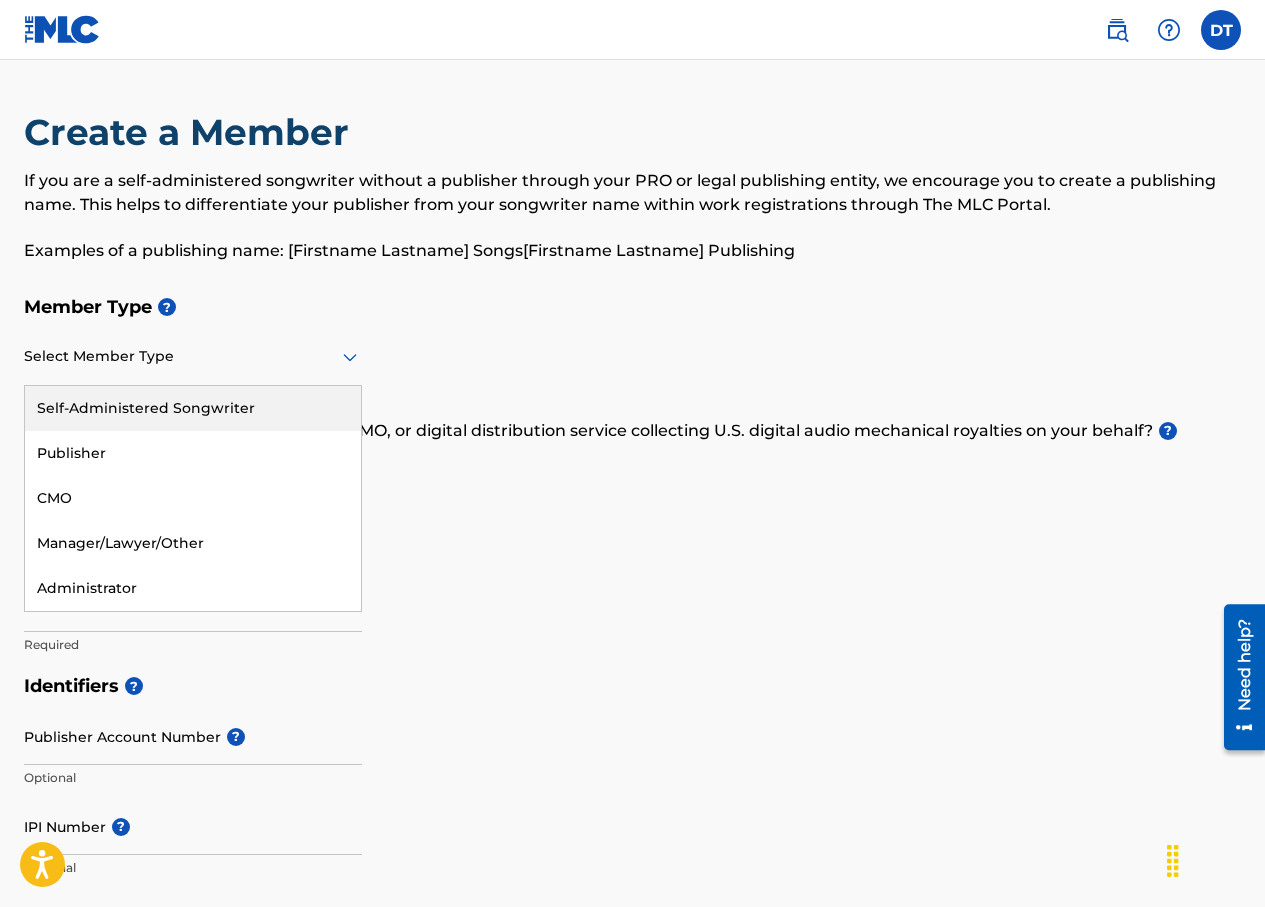 click on "Self-Administered Songwriter" at bounding box center [193, 408] 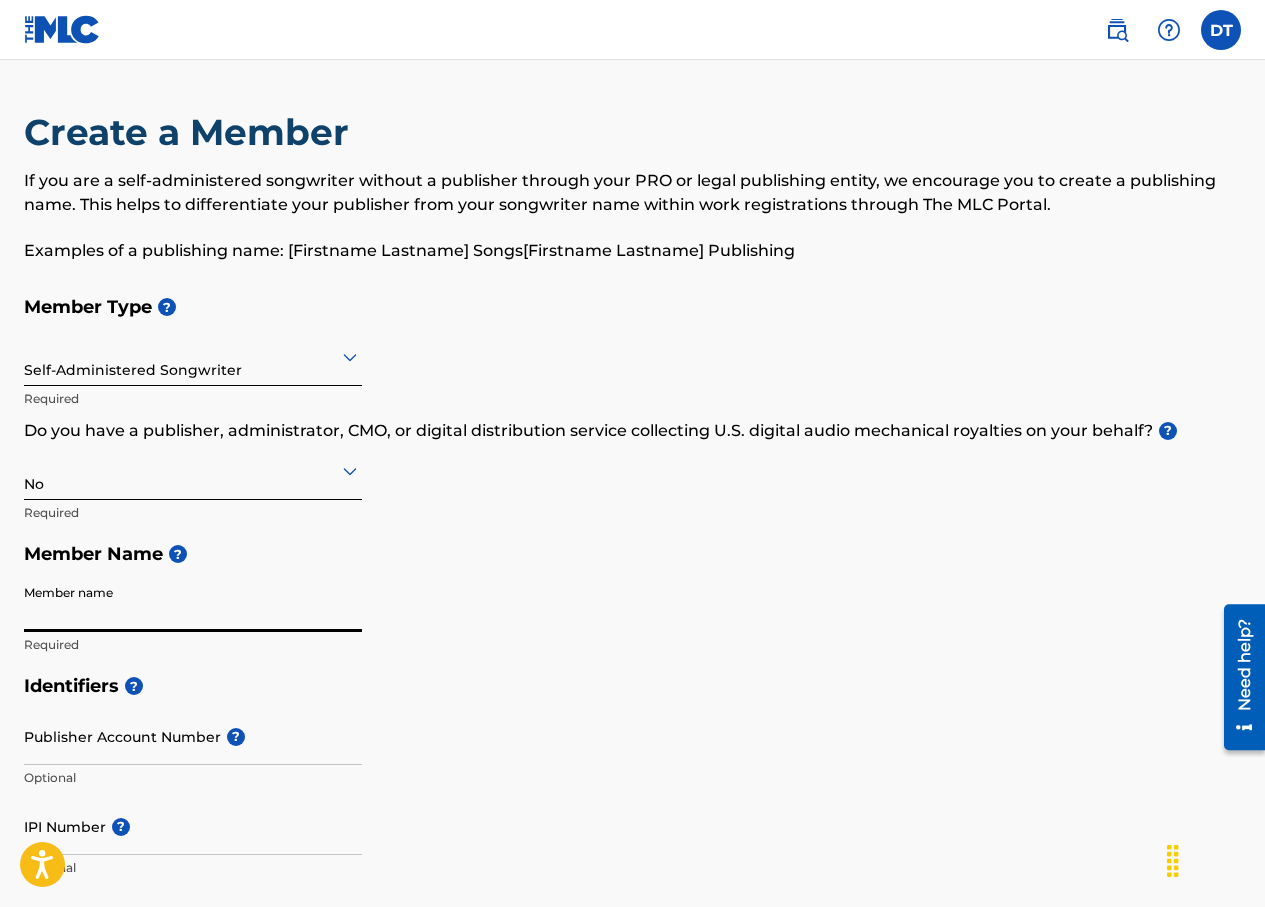 click on "Member name" at bounding box center [193, 603] 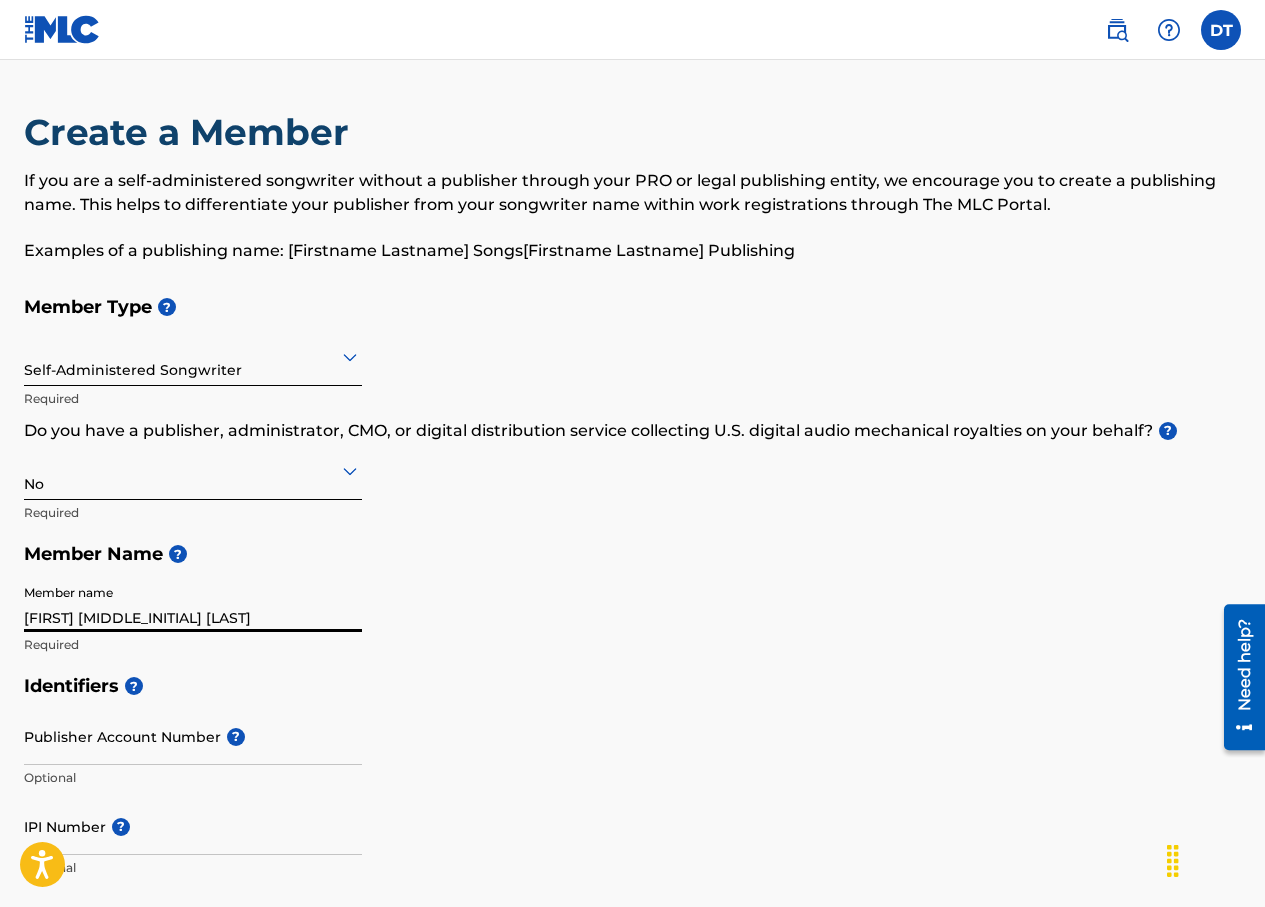 type on "[NUMBER] [STREET] [CITY] [STATE] [POSTAL_CODE]" 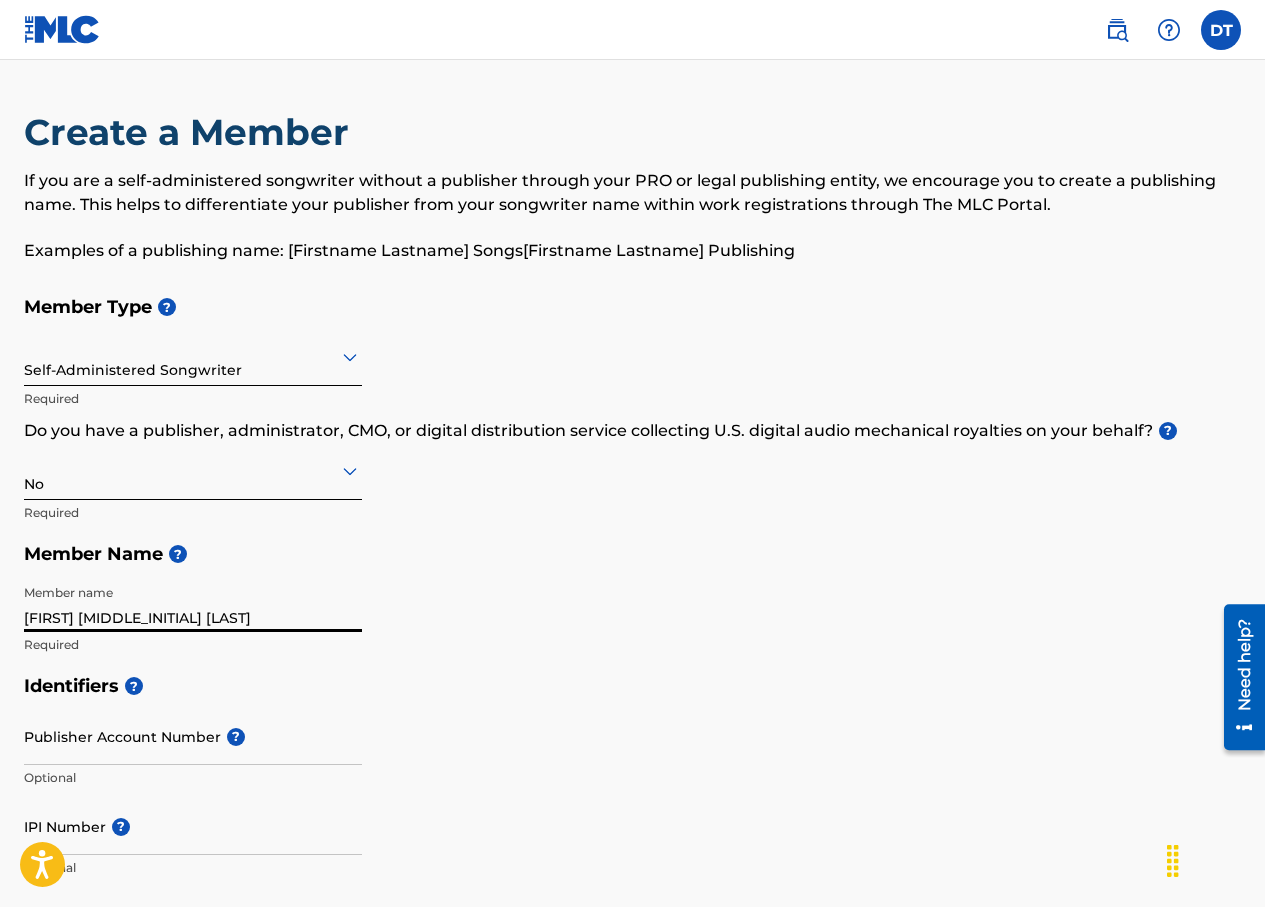 scroll, scrollTop: 931, scrollLeft: 0, axis: vertical 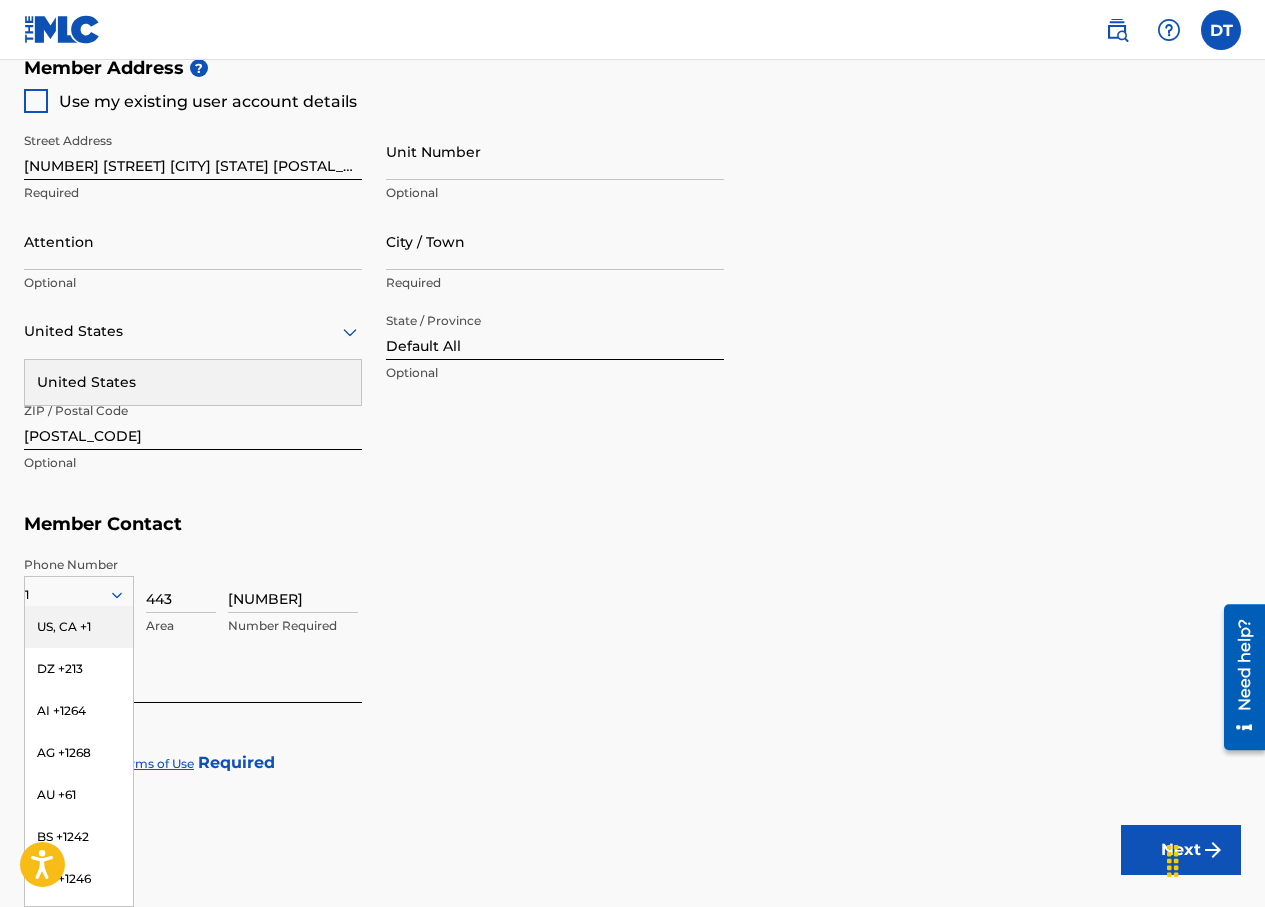 click on "US, CA +1" at bounding box center [79, 627] 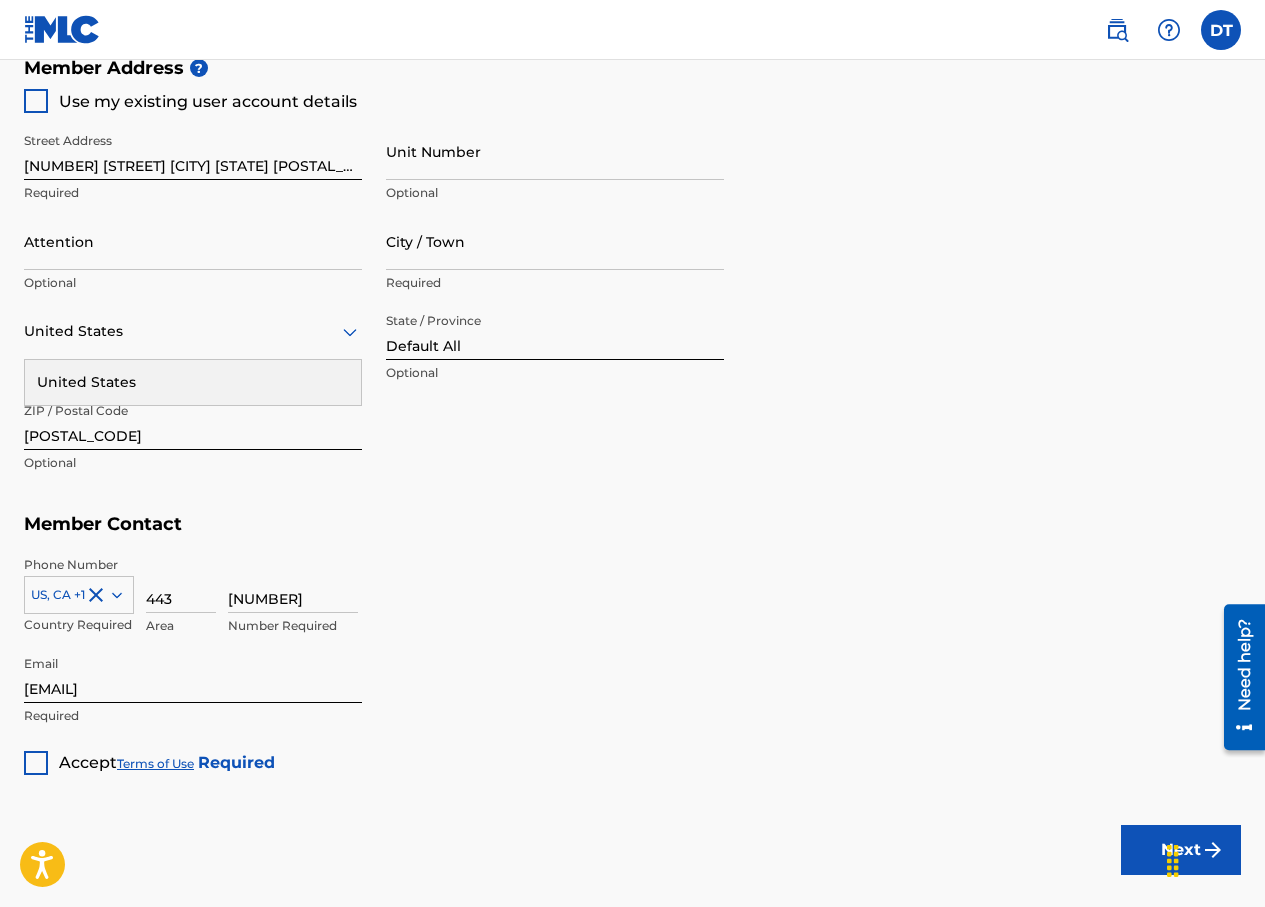 scroll, scrollTop: 1031, scrollLeft: 0, axis: vertical 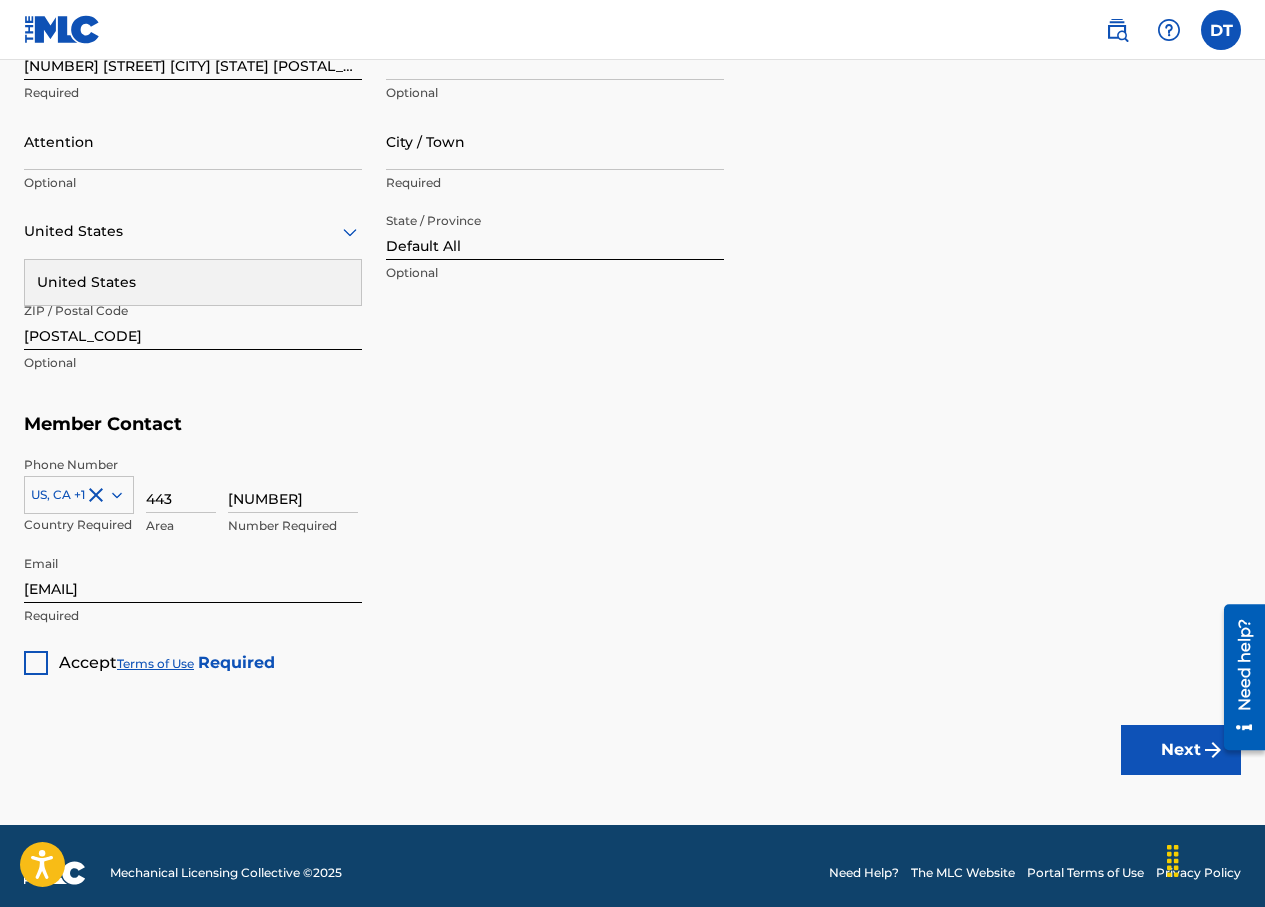 click at bounding box center [36, 663] 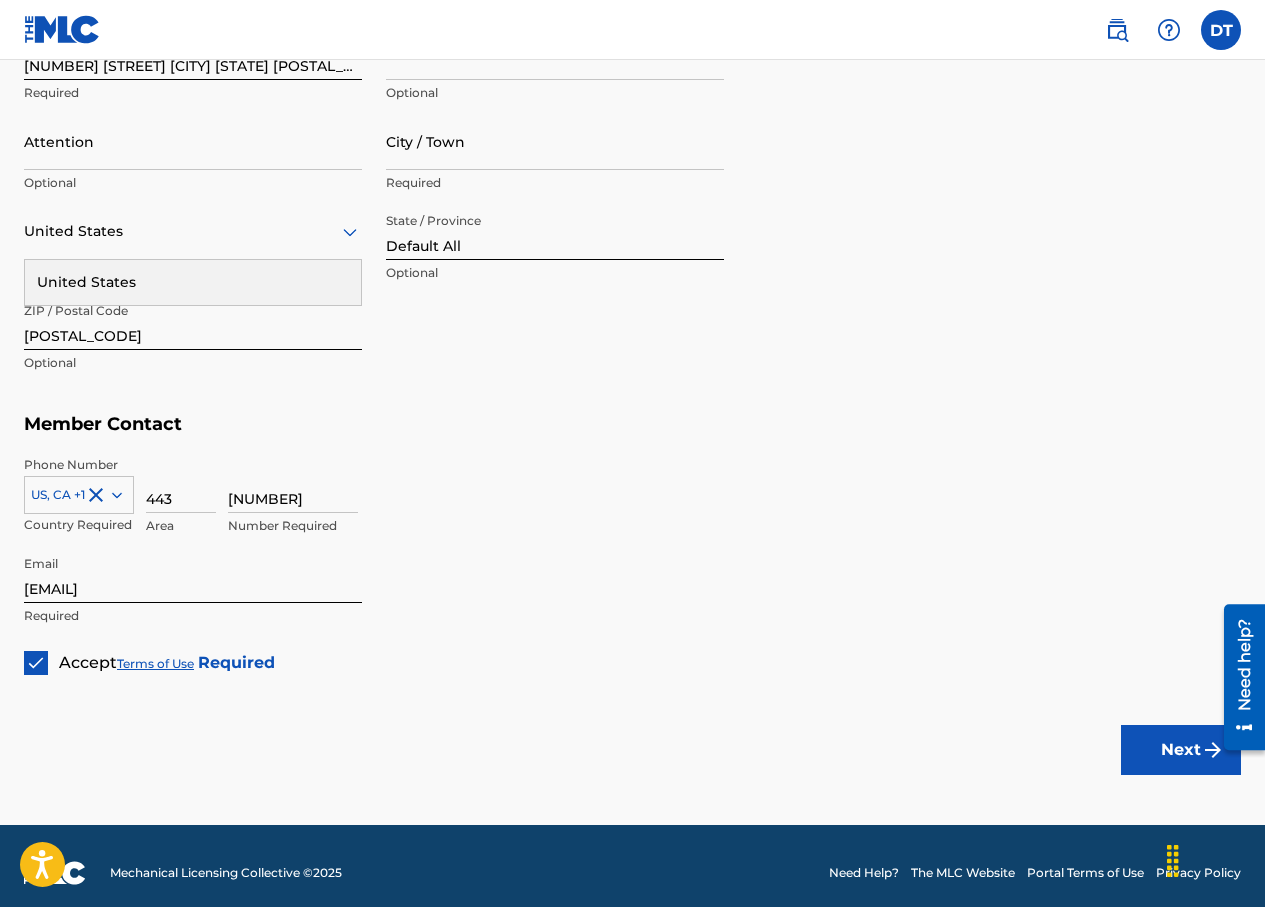 click on "Next" at bounding box center (1181, 750) 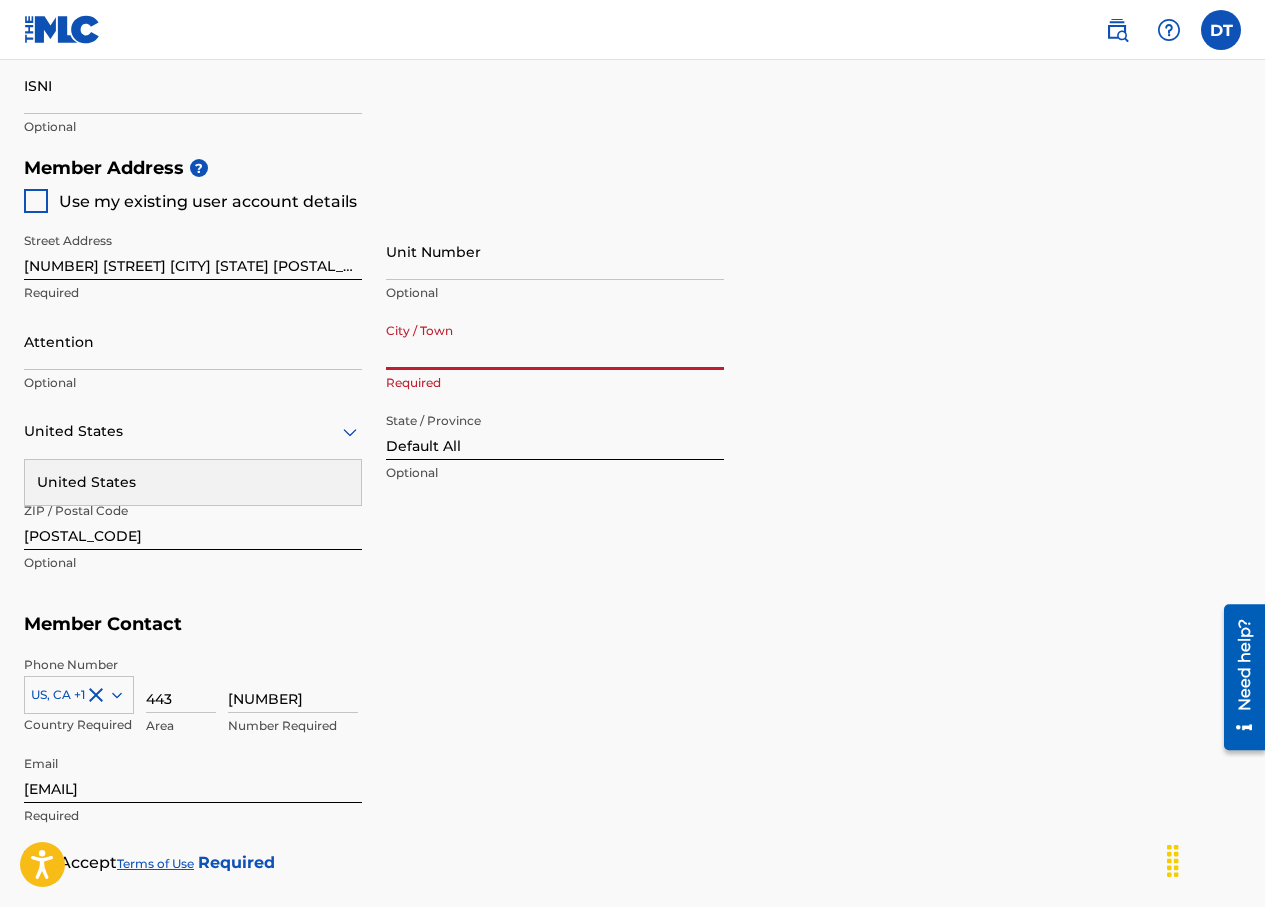 scroll, scrollTop: 731, scrollLeft: 0, axis: vertical 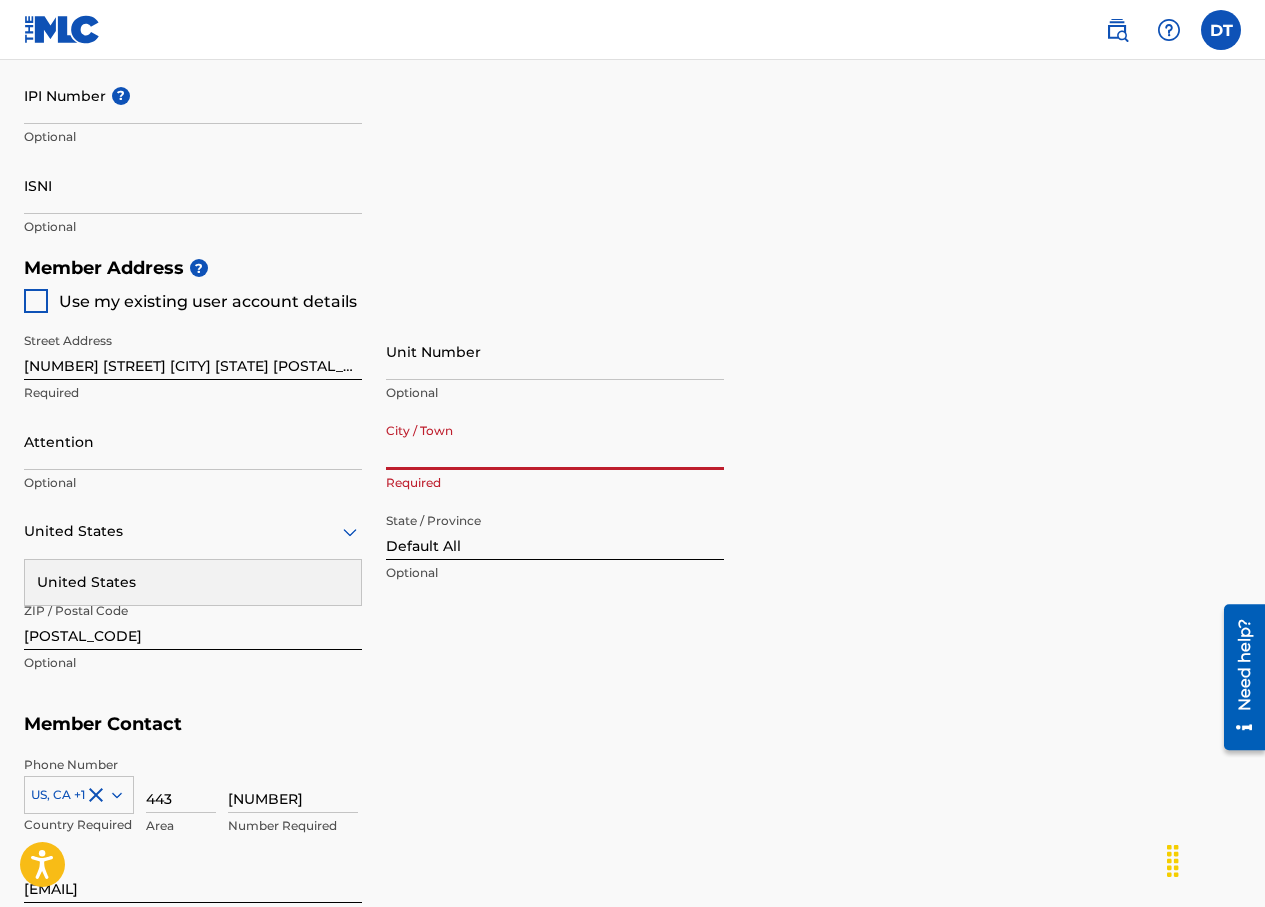 click on "City / Town" at bounding box center [555, 441] 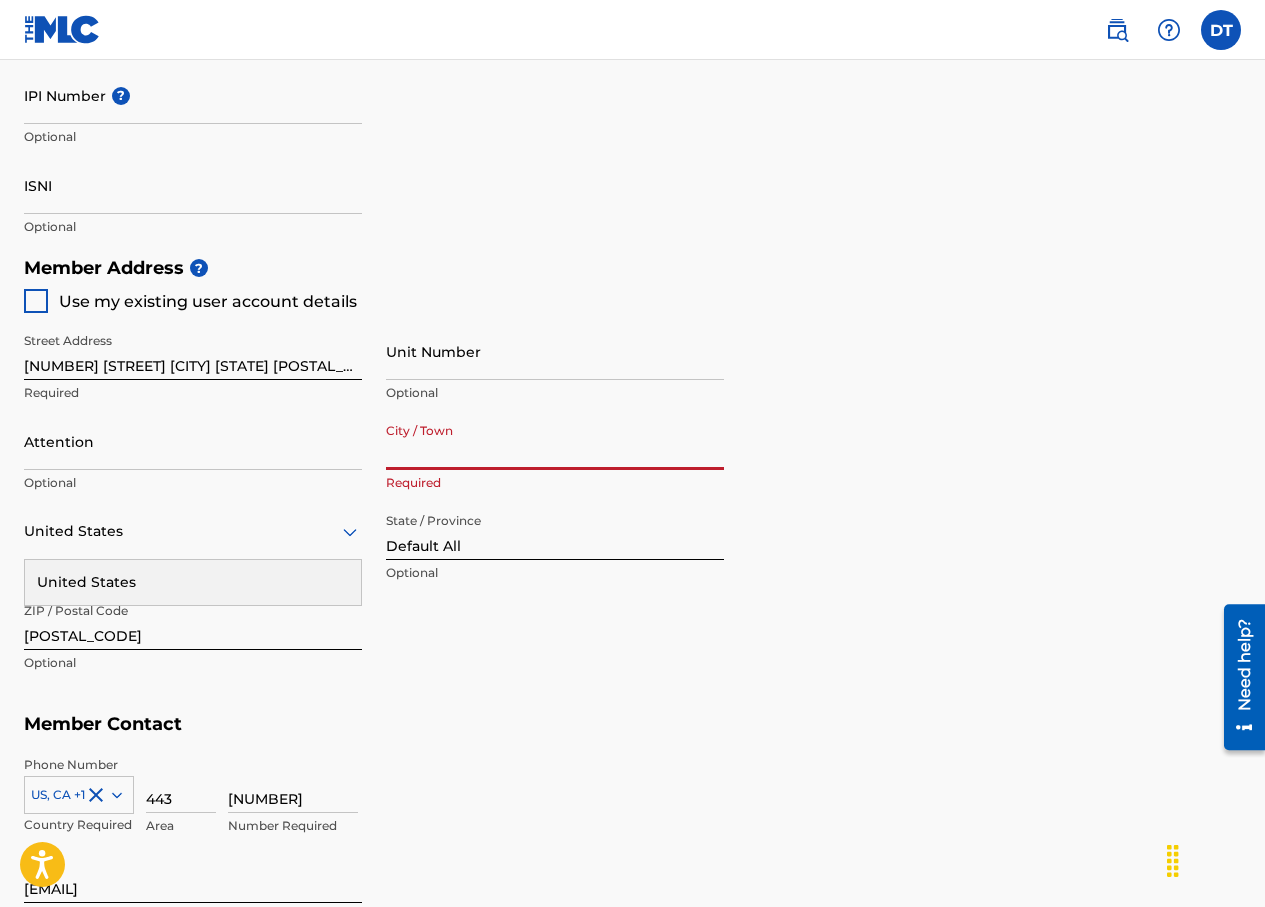 type on "[CITY]" 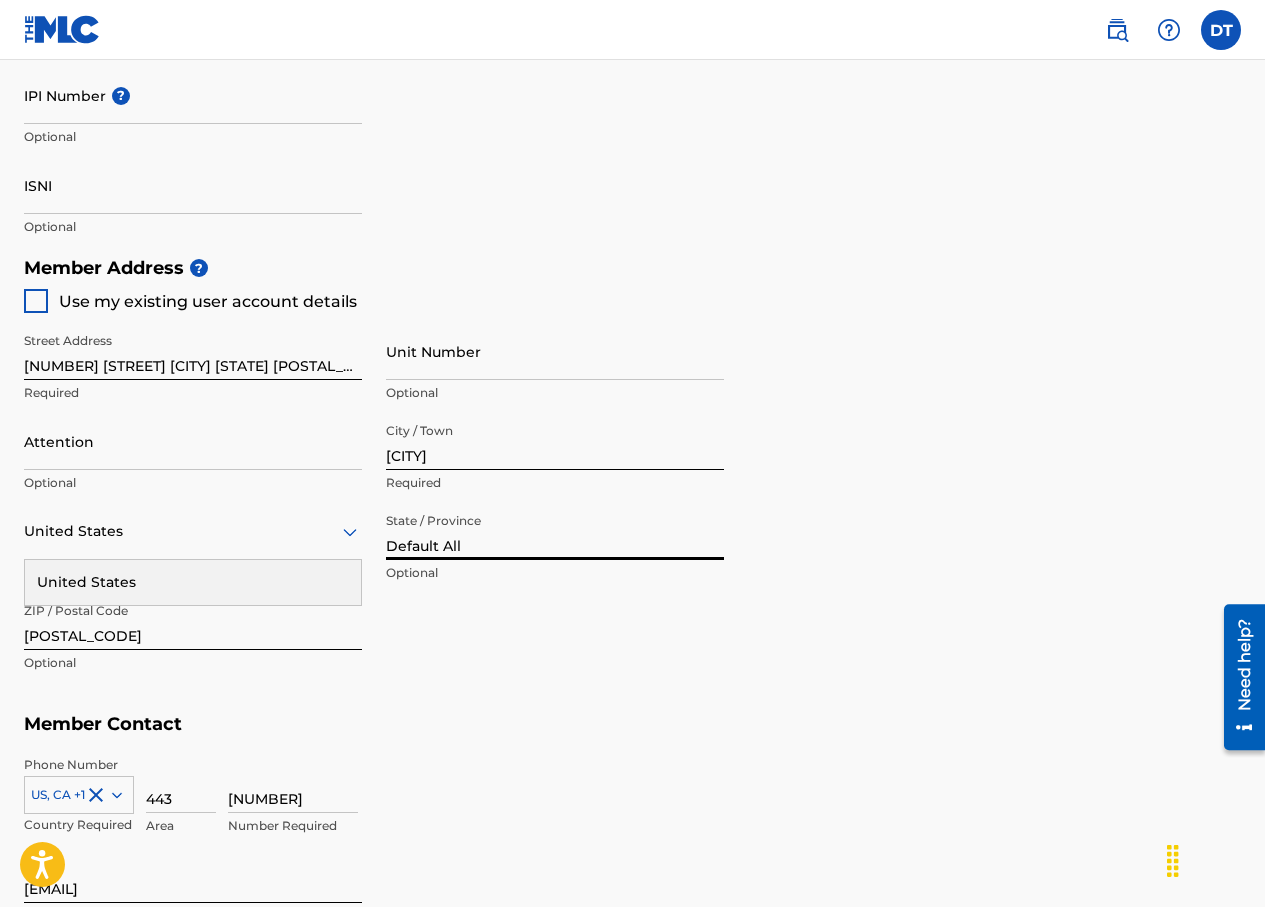click on "Default All" at bounding box center (555, 531) 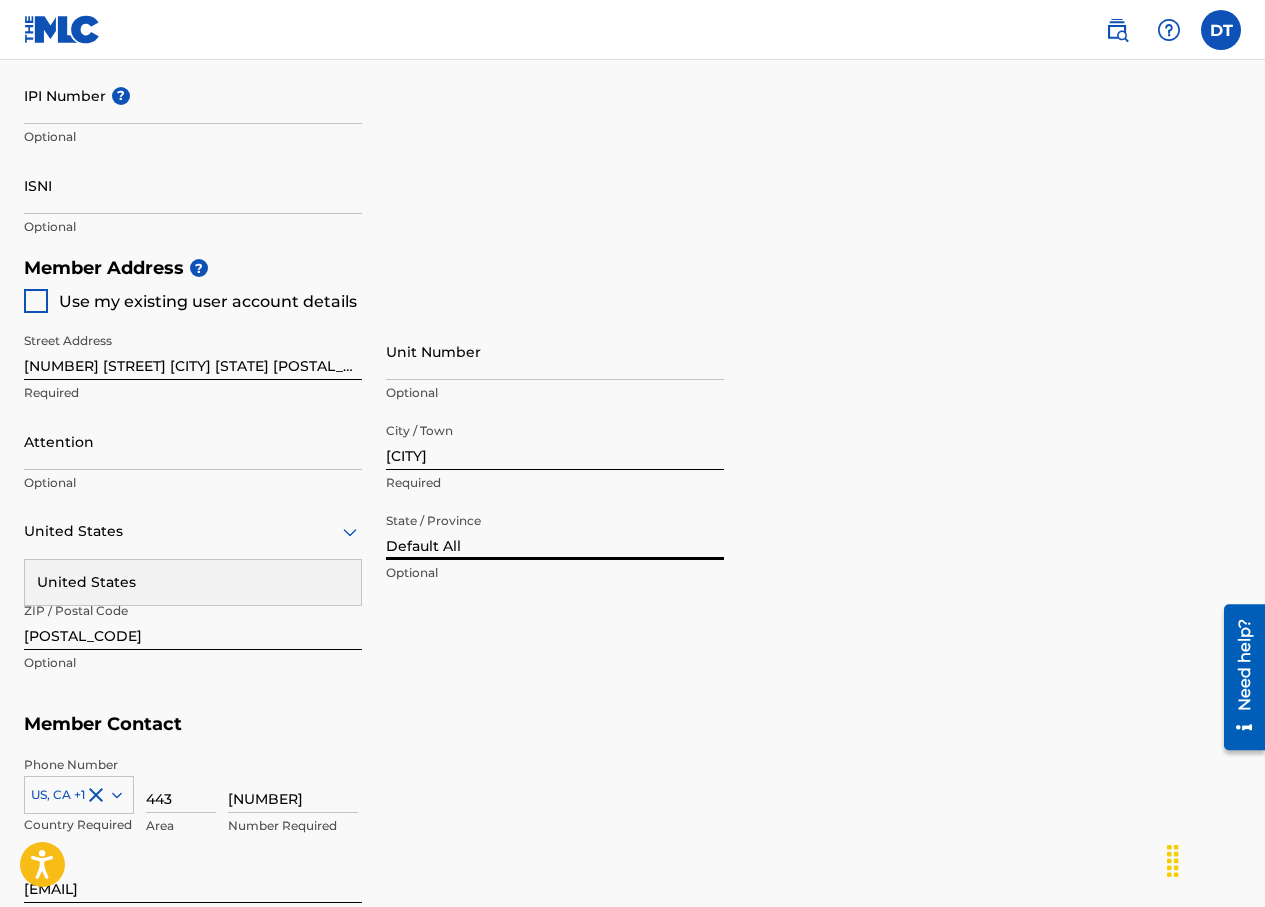 click on "Default All" at bounding box center (555, 531) 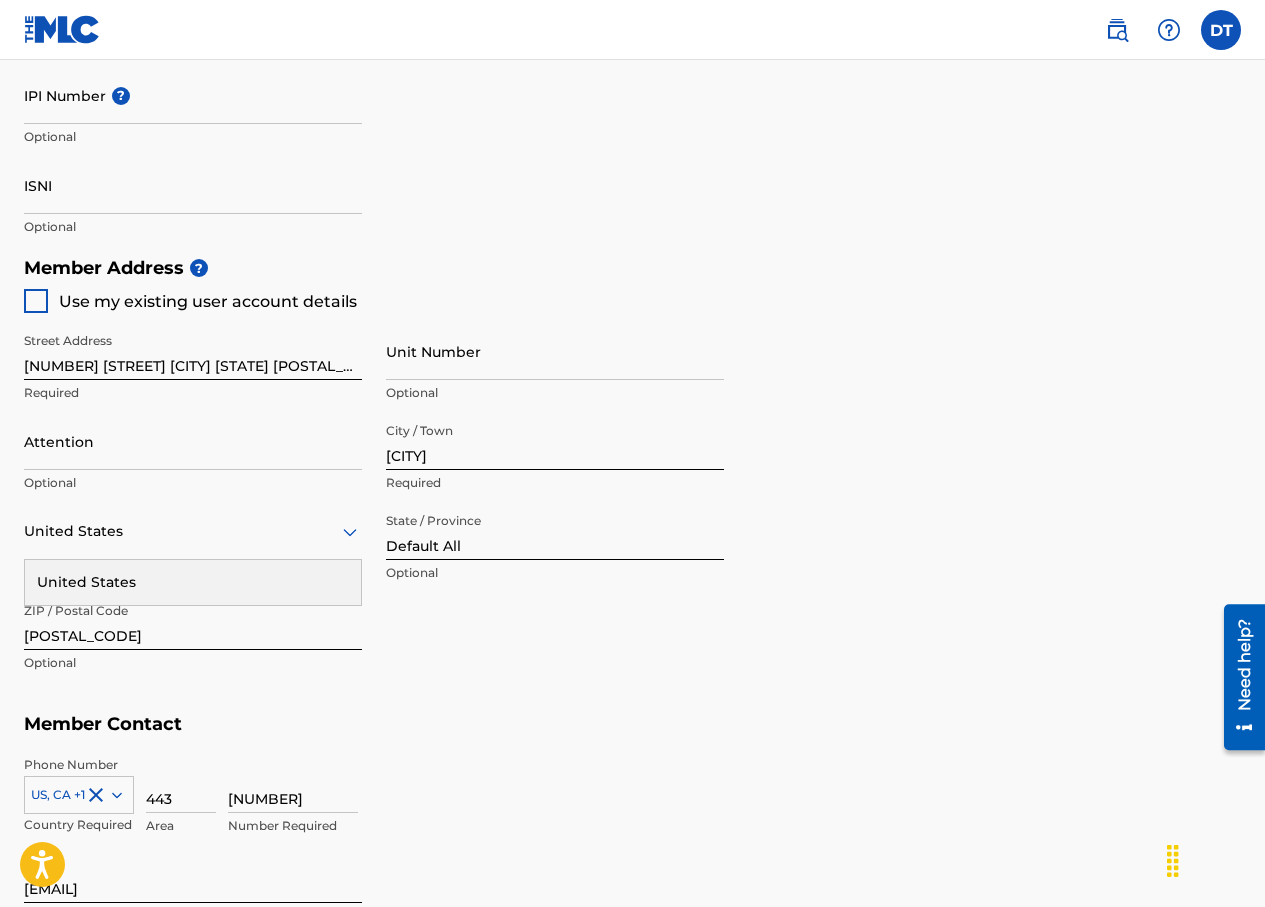 drag, startPoint x: 369, startPoint y: 669, endPoint x: 384, endPoint y: 670, distance: 15.033297 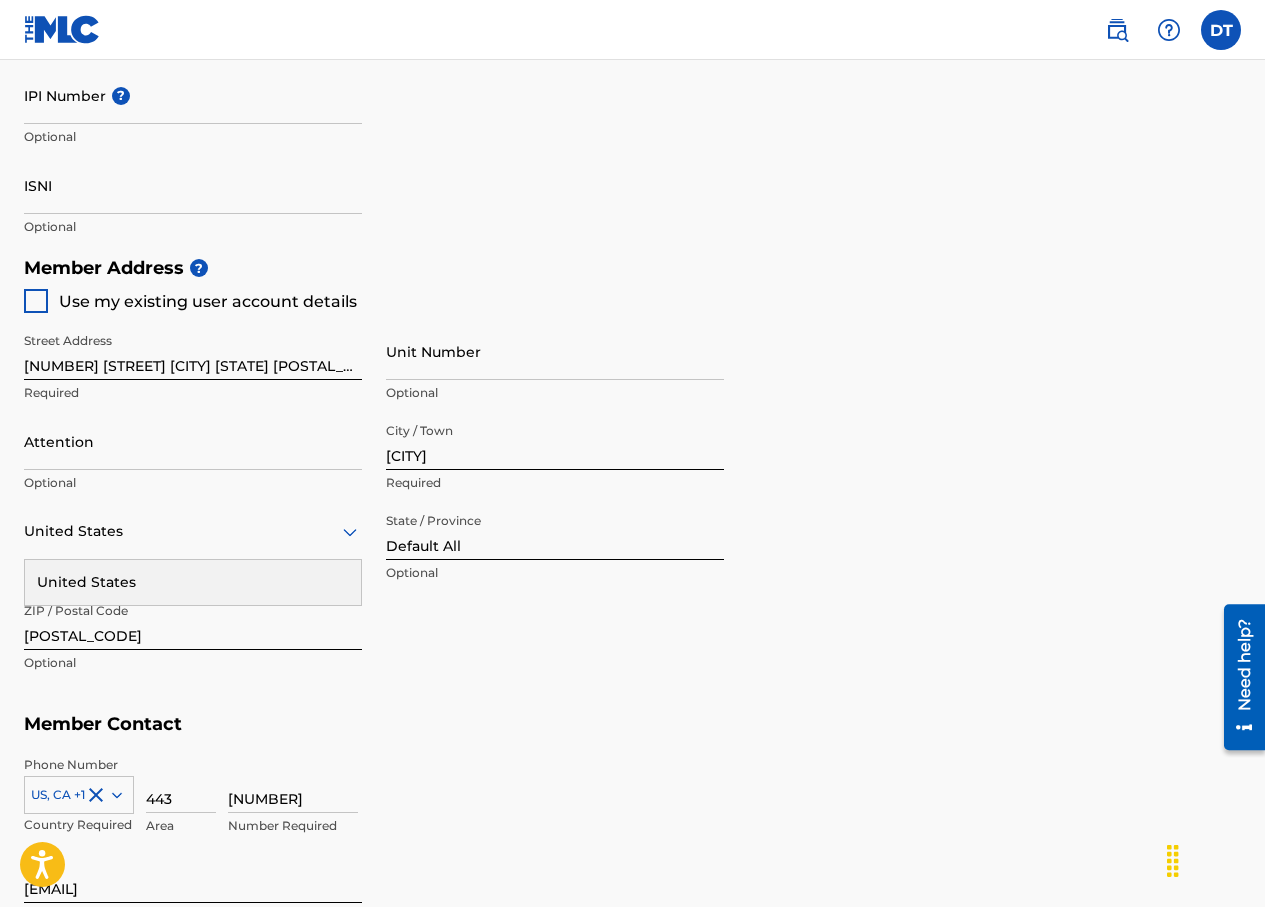 click on "Street Address [NUMBER] [STREET] [CITY] [STATE] [POSTAL_CODE] Required Unit Number Optional Attention Optional City / Town [CITY] Required United States United States Required State / Province Default All Optional ZIP / Postal Code [POSTAL_CODE] Optional" at bounding box center [374, 503] 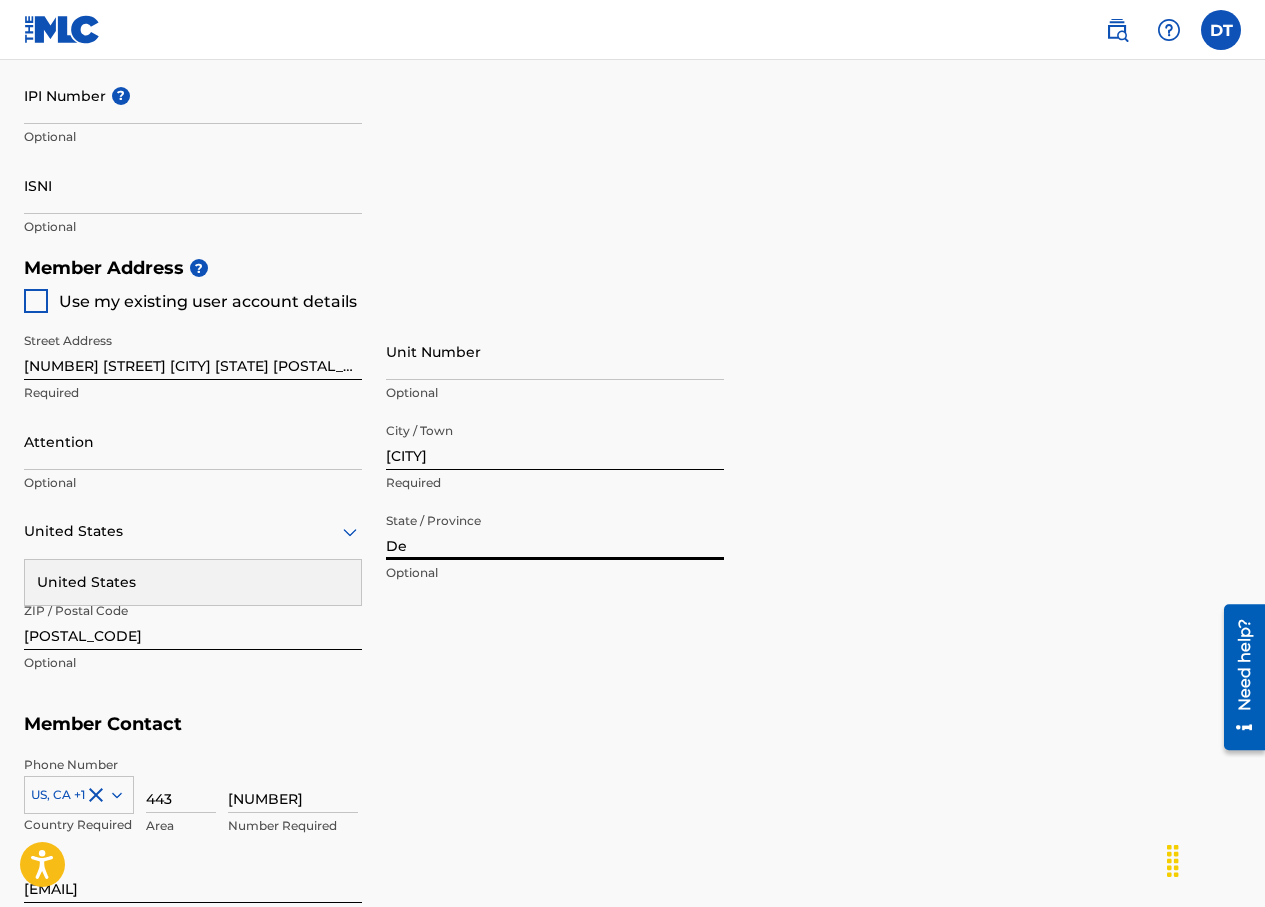 type on "D" 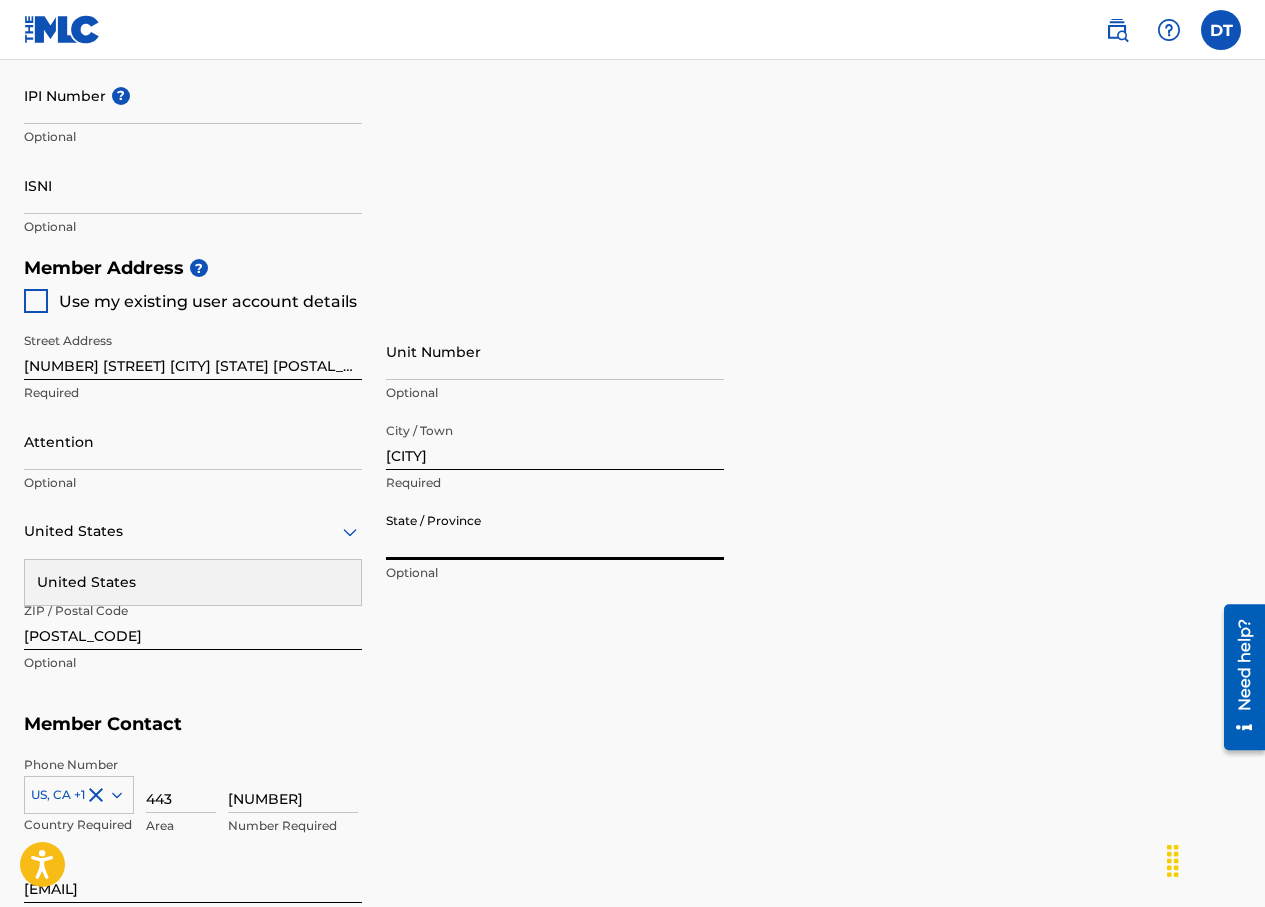click on "State / Province" at bounding box center [555, 531] 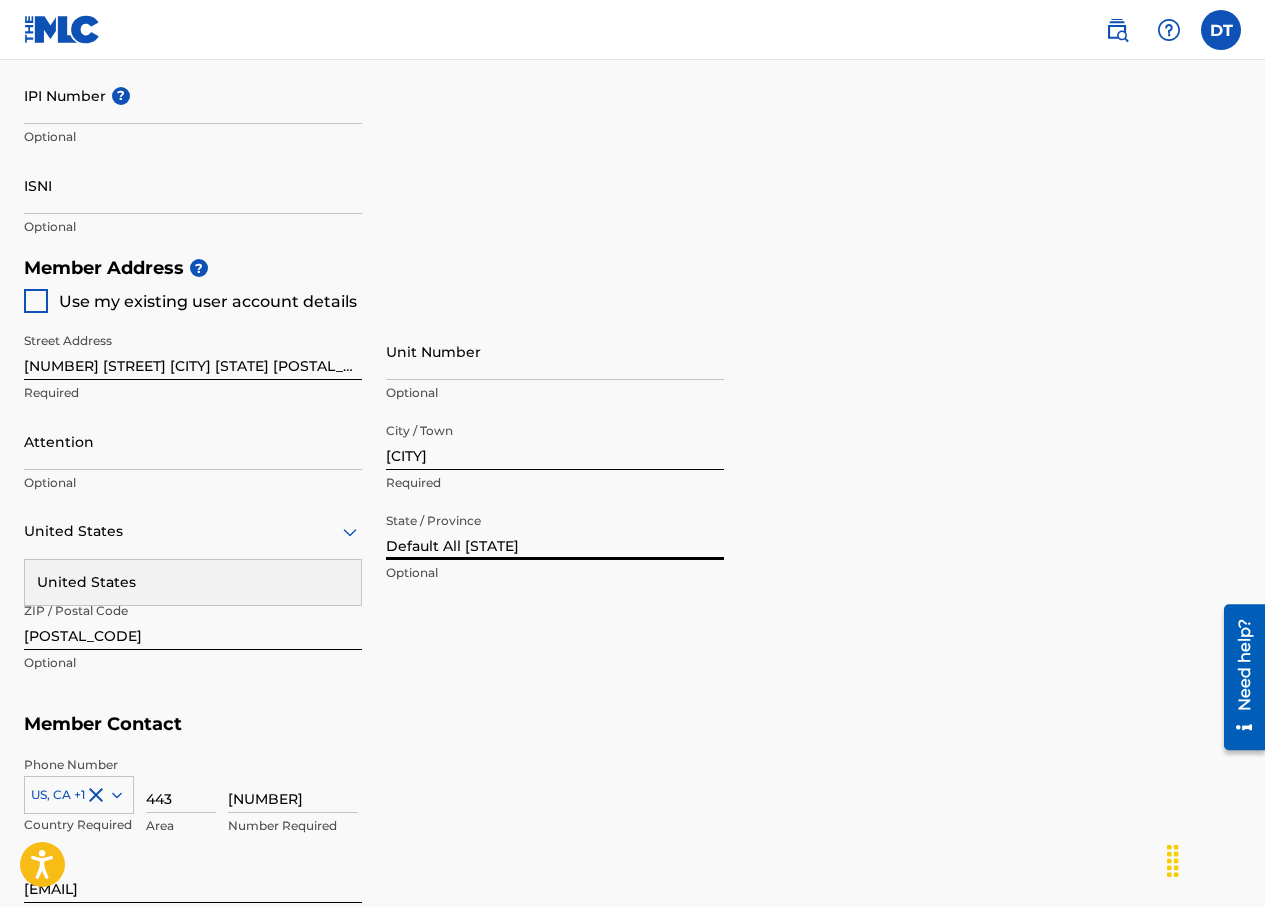 click on "Default All [STATE]" at bounding box center [555, 531] 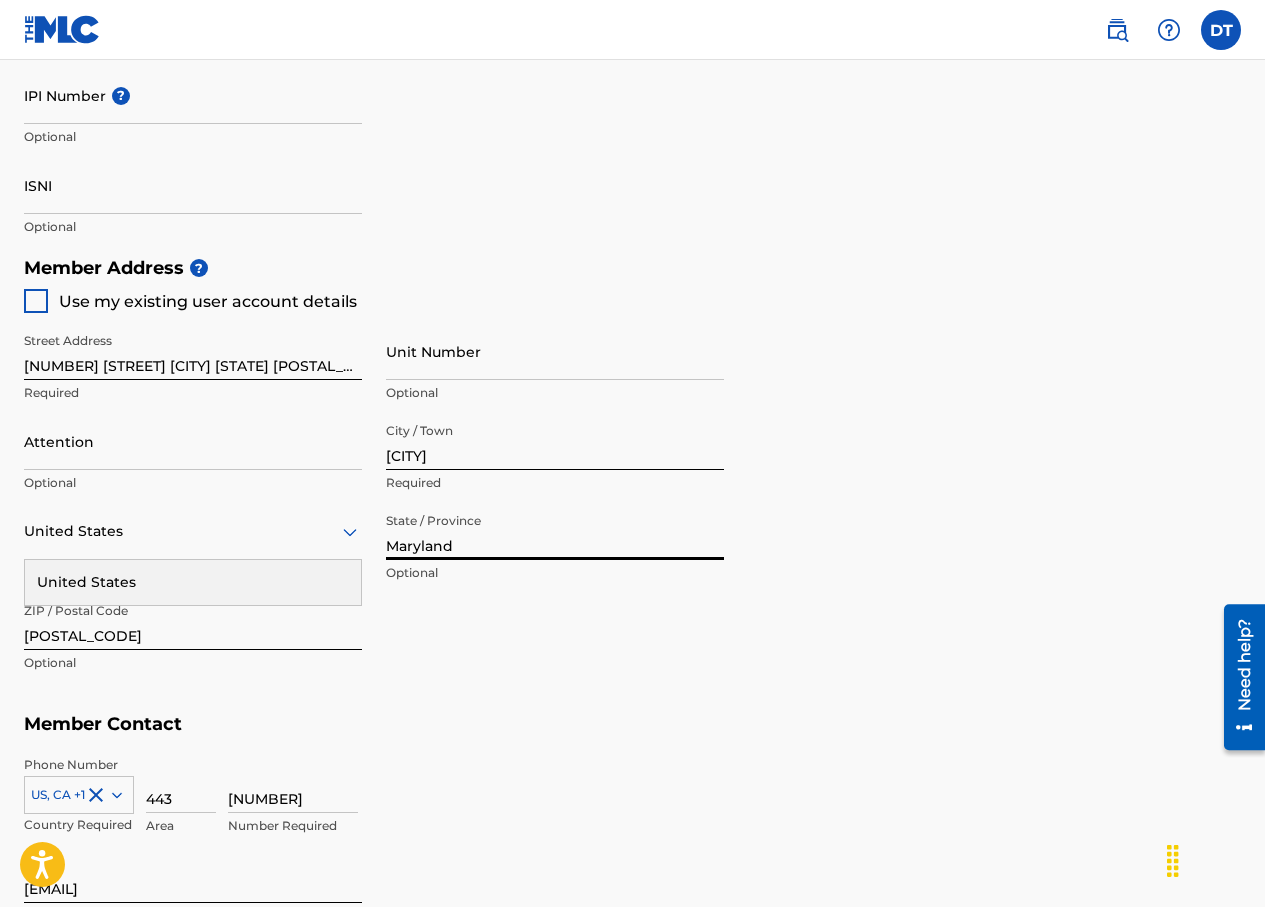 type on "Maryland" 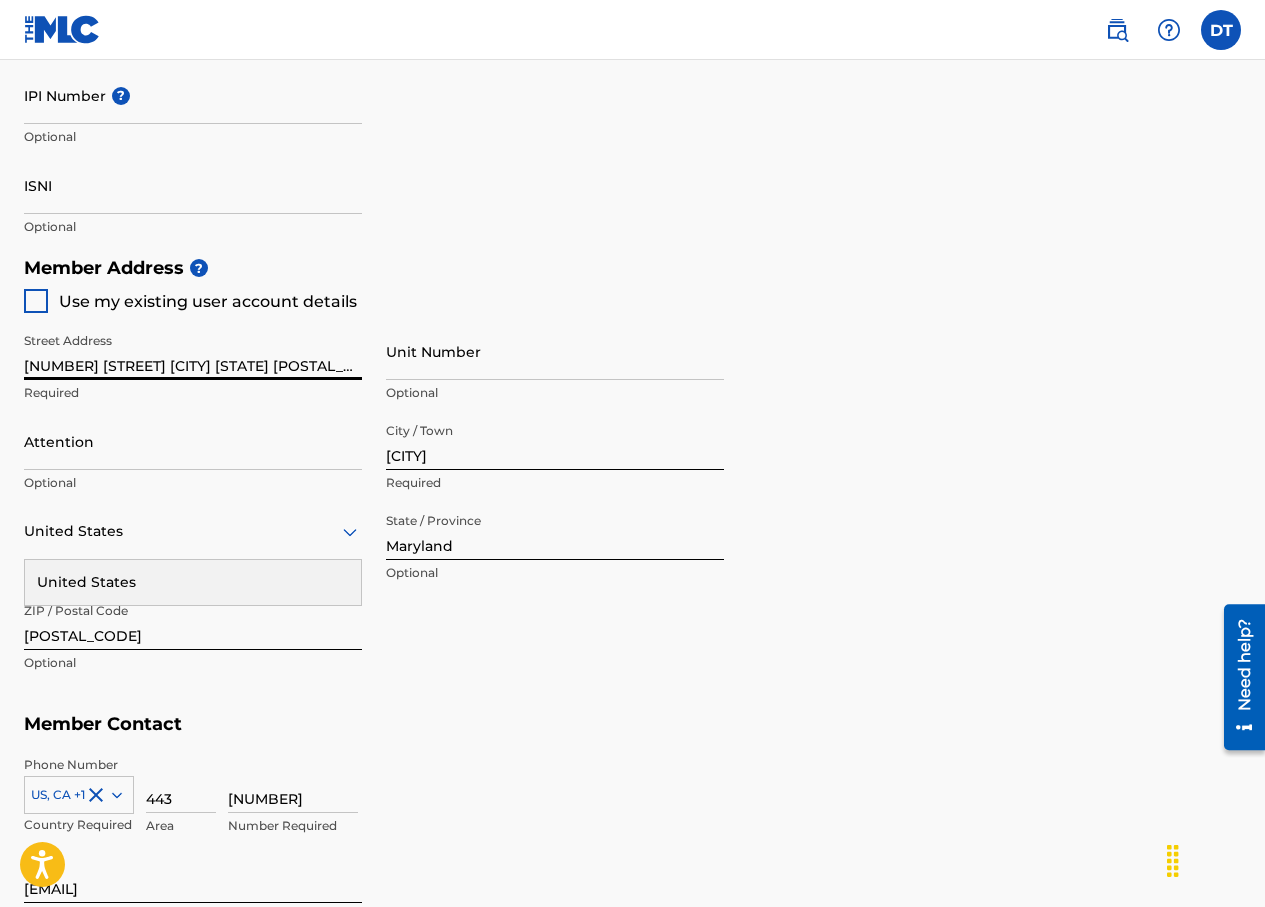 click on "[NUMBER] [STREET] [CITY] [STATE] [POSTAL_CODE]" at bounding box center [193, 351] 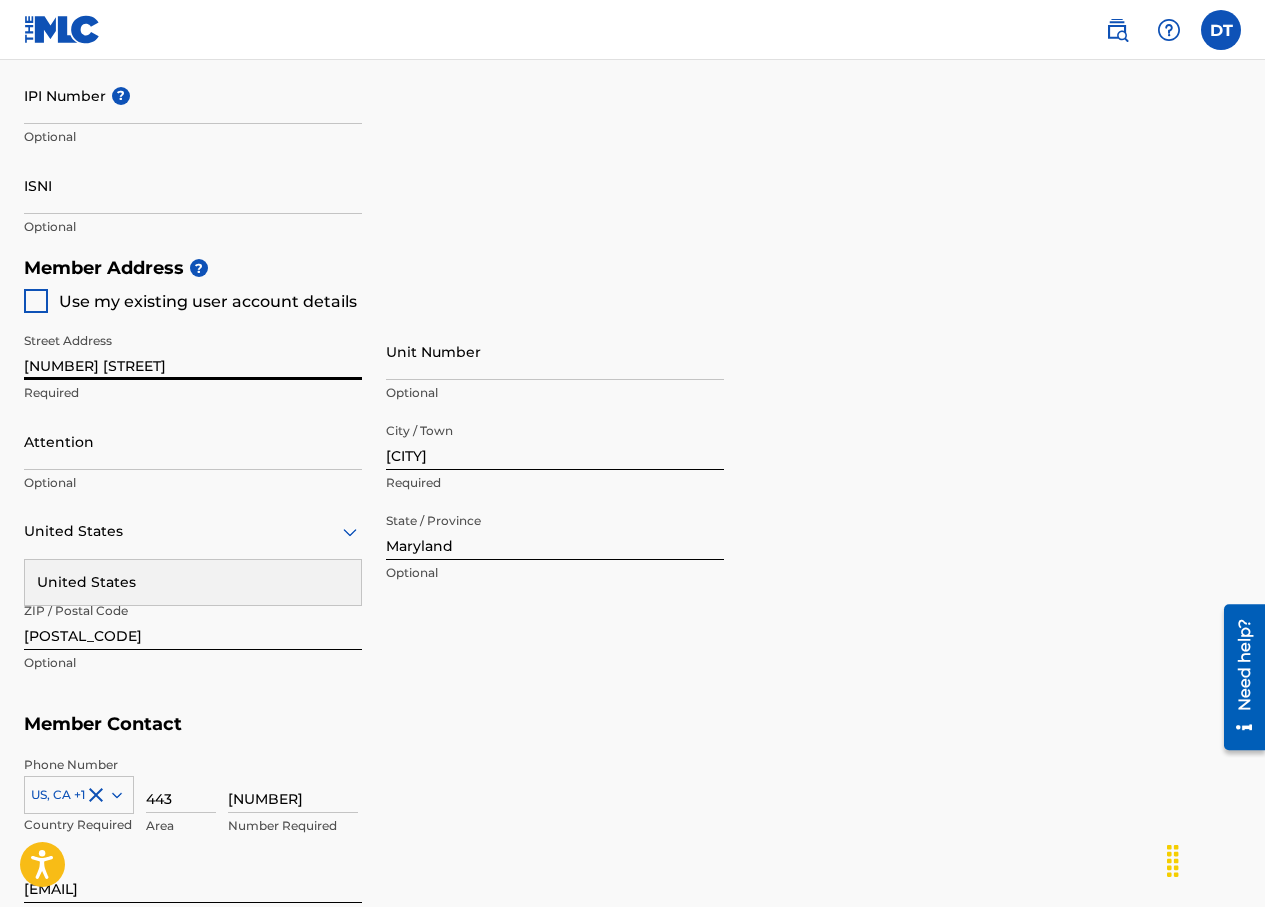 click on "[NUMBER] Number Required" at bounding box center (734, 801) 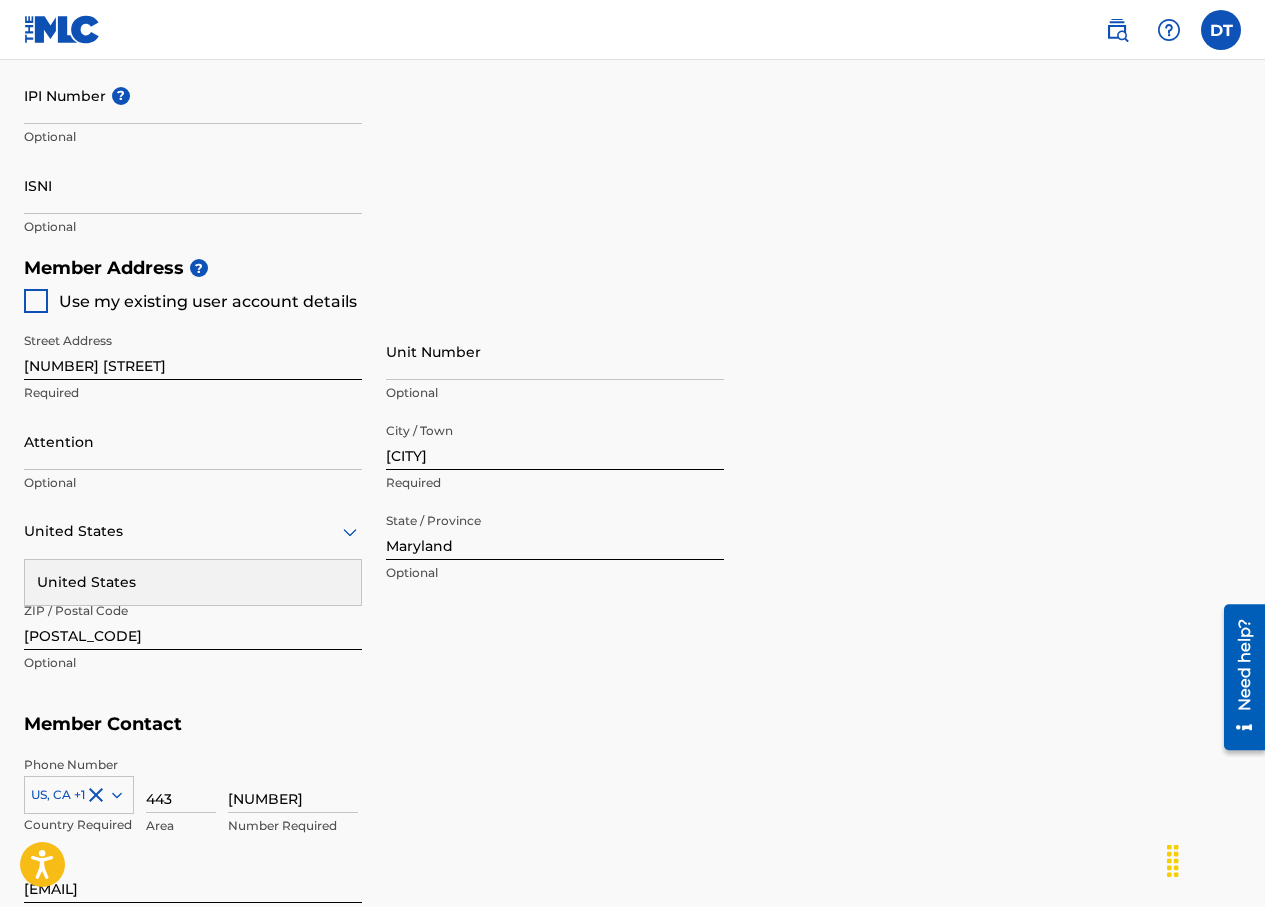 click at bounding box center [36, 301] 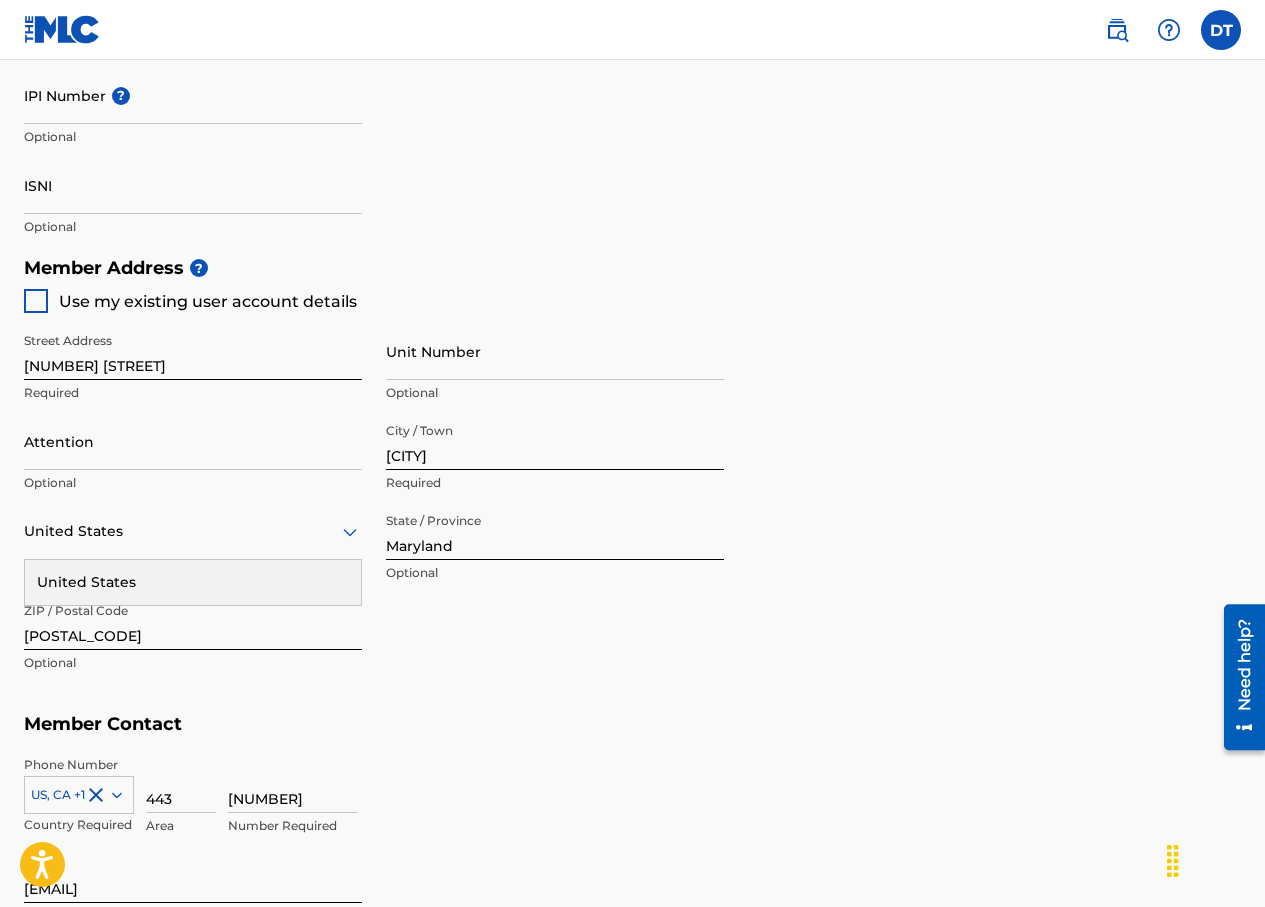 type on "[NUMBER] [STREET]" 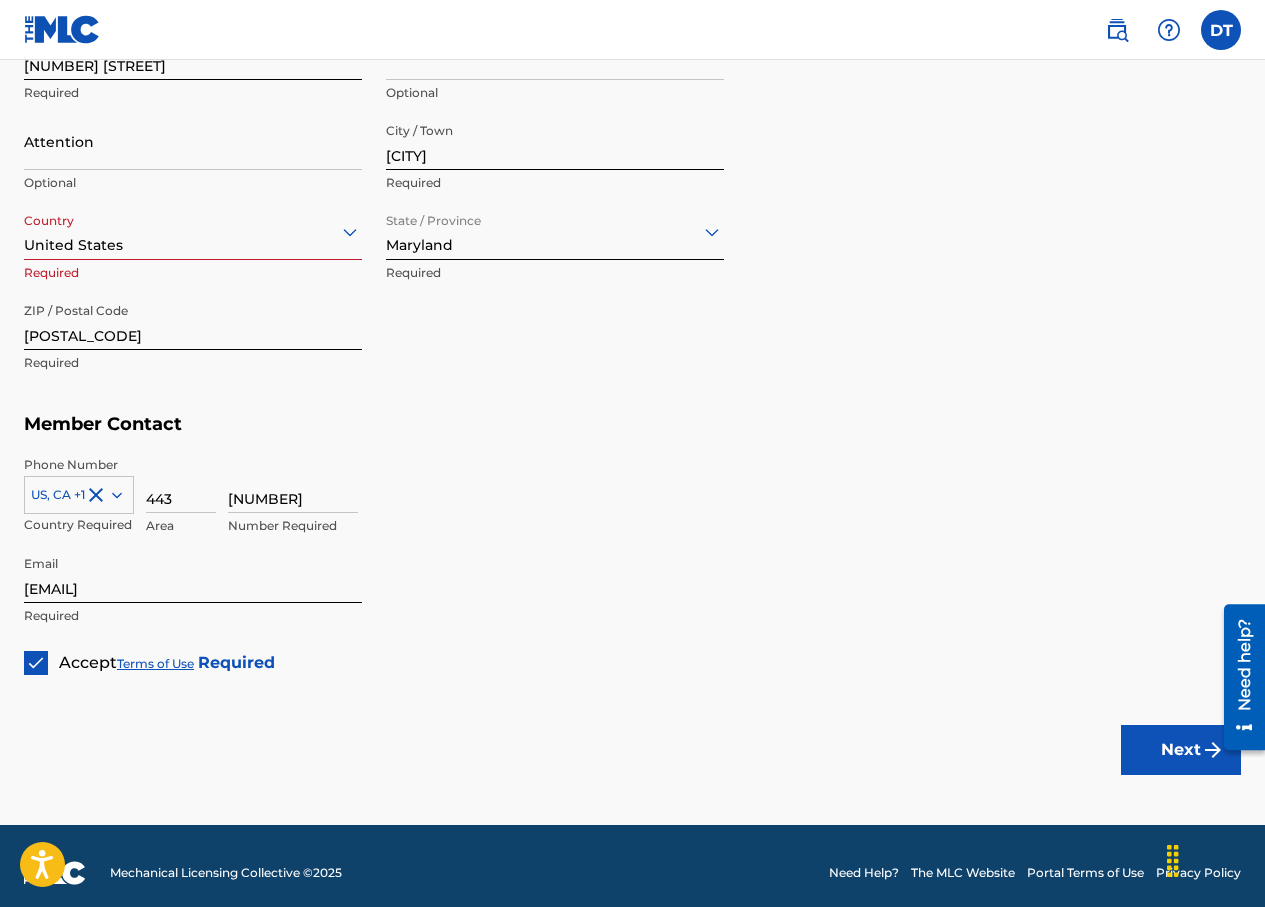 scroll, scrollTop: 1045, scrollLeft: 0, axis: vertical 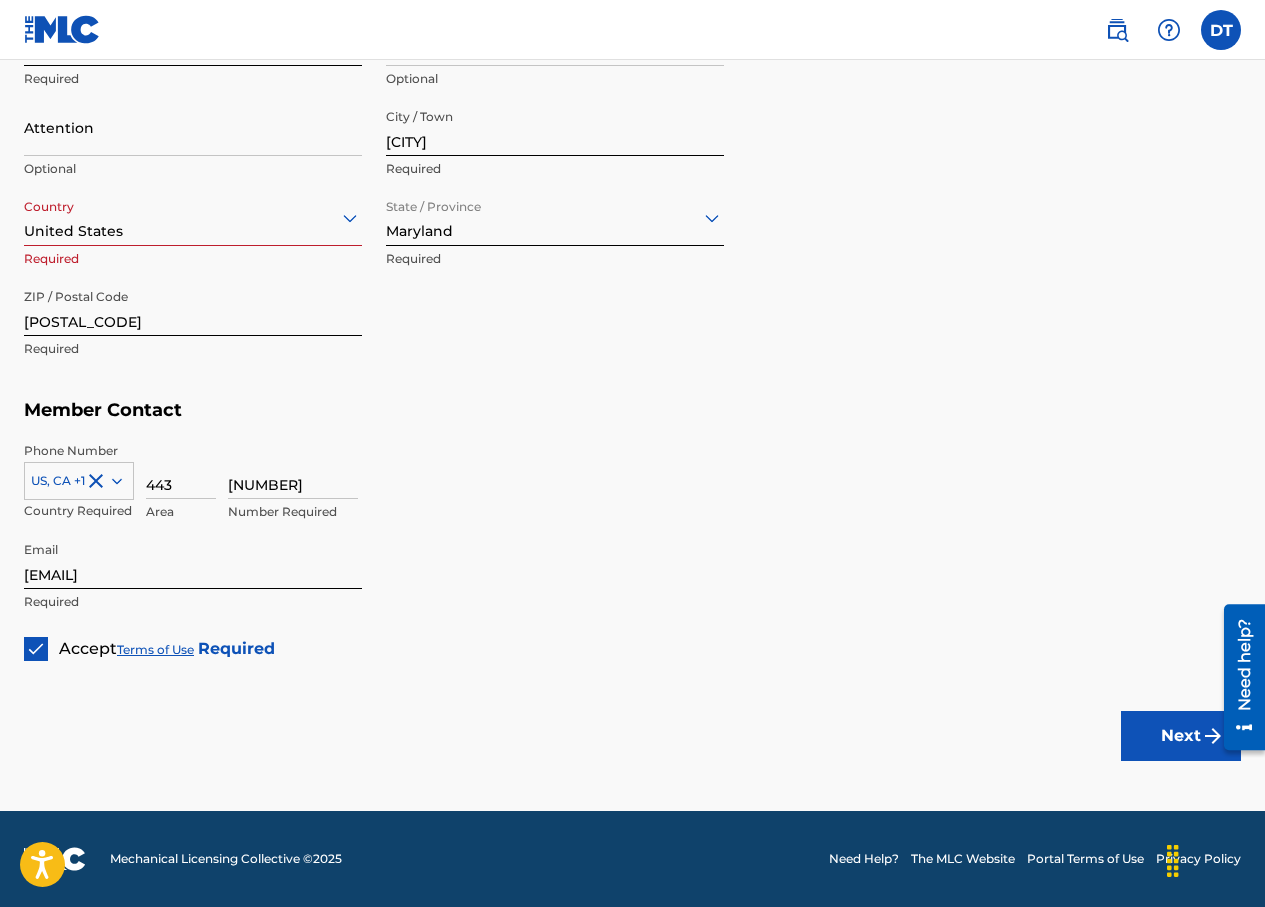 click on "Next" at bounding box center (1181, 736) 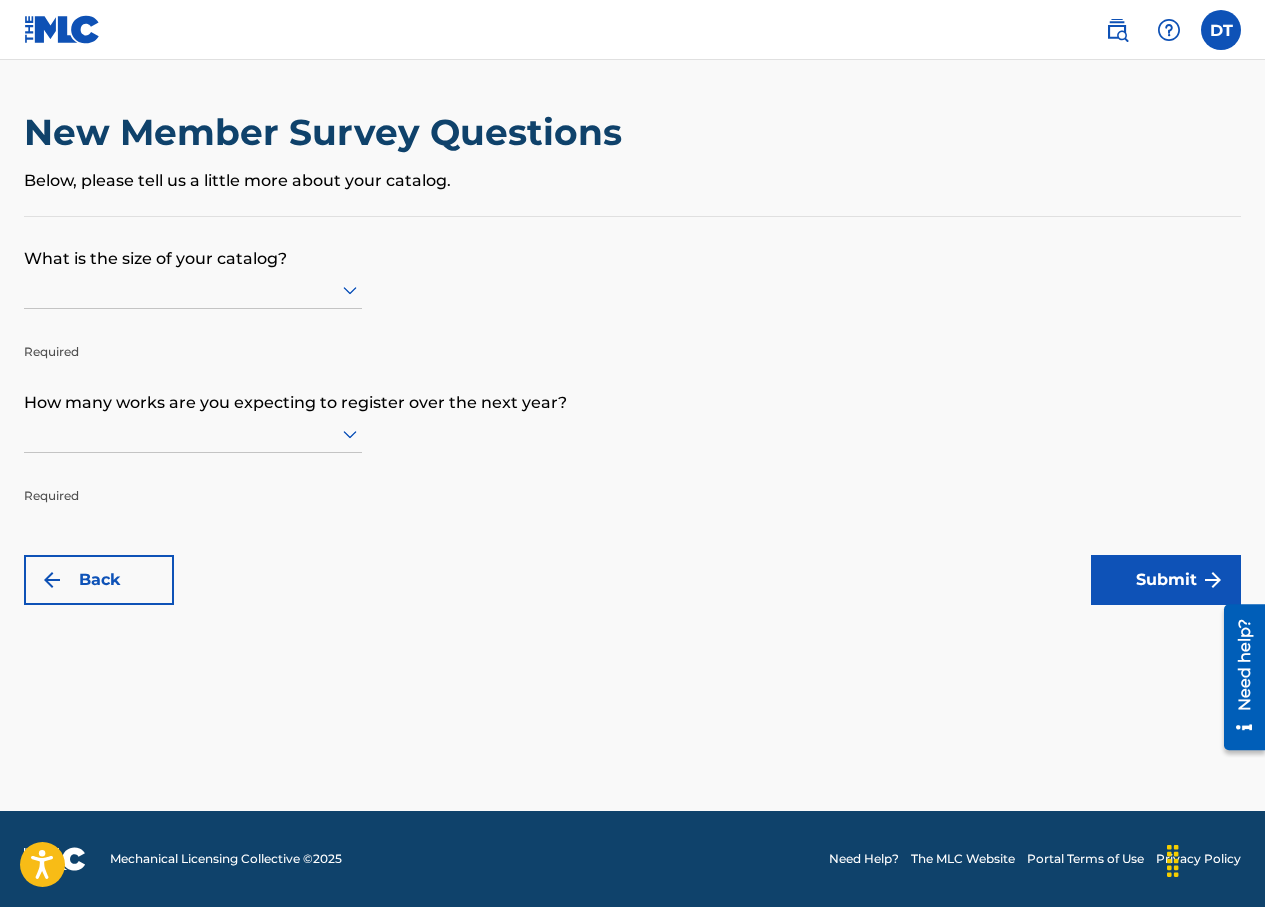 scroll, scrollTop: 0, scrollLeft: 0, axis: both 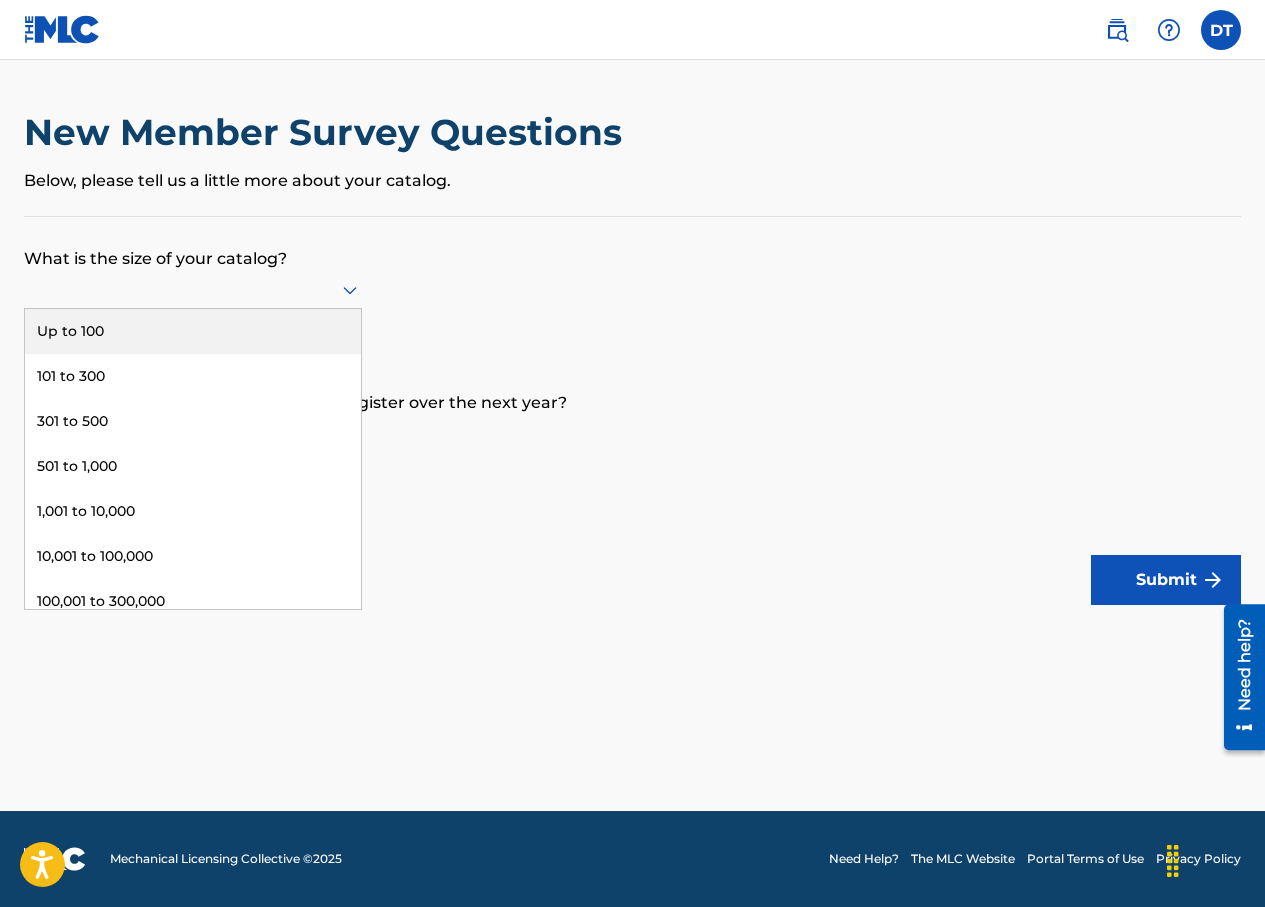 click 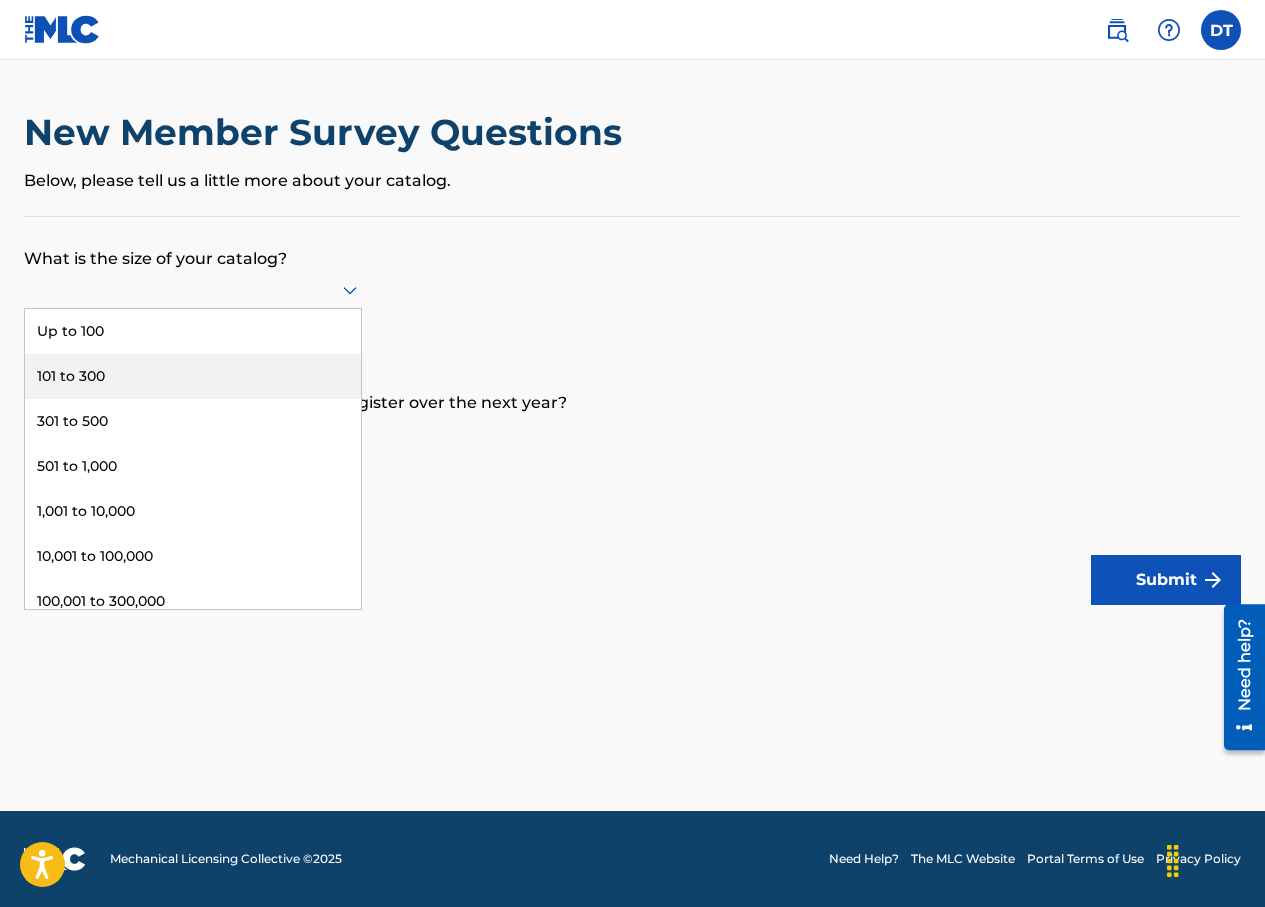 click on "101 to 300" at bounding box center [193, 376] 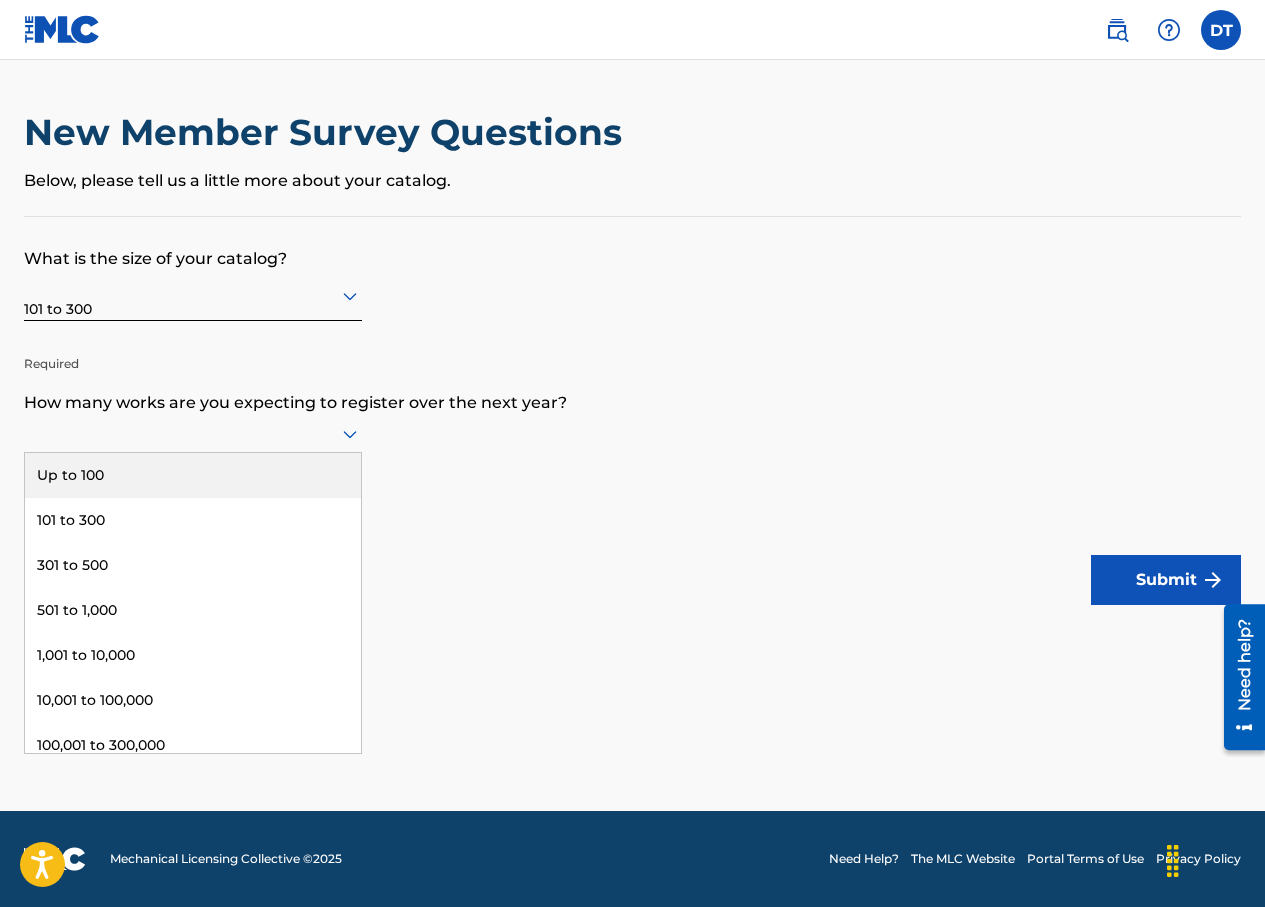 click 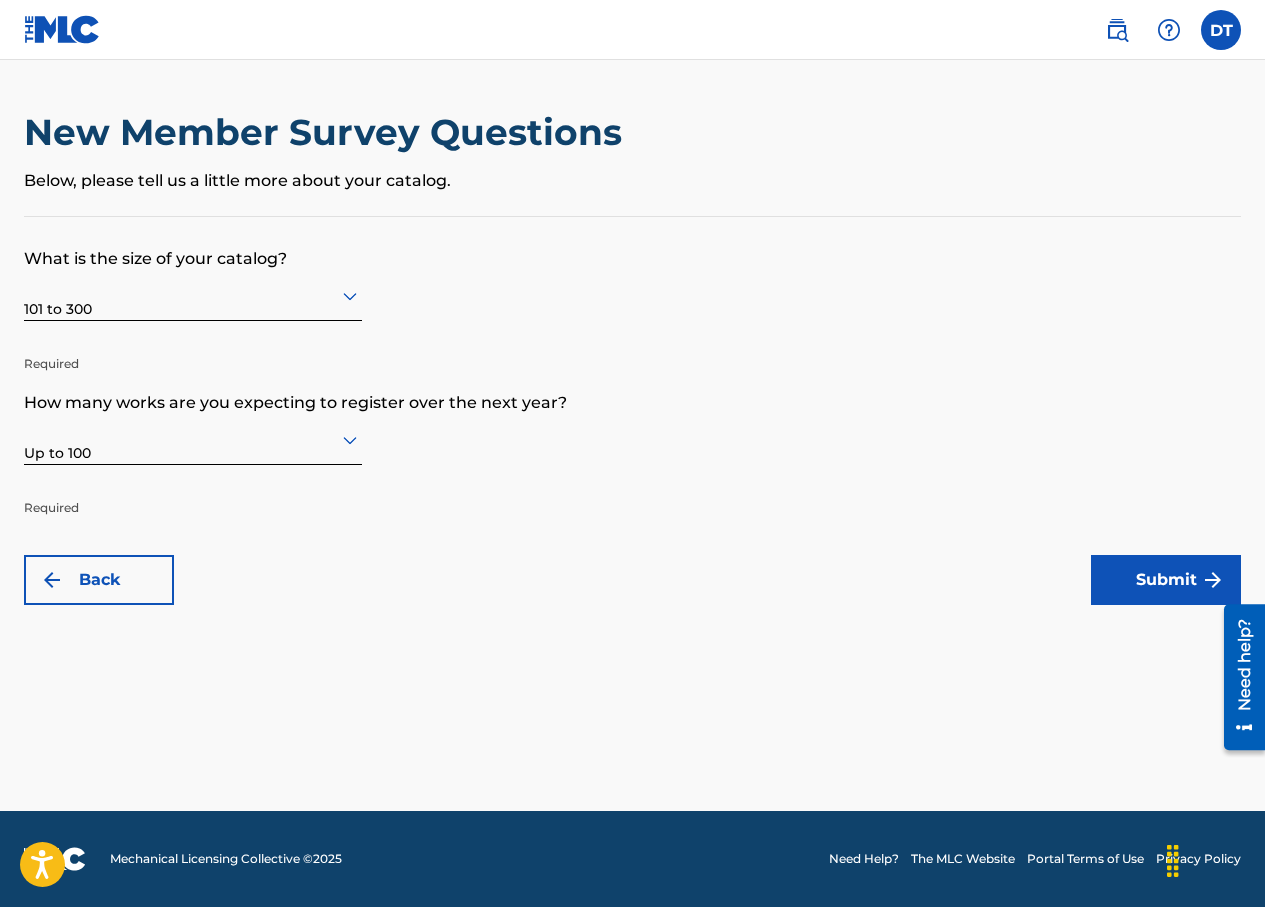click on "Submit" at bounding box center [1166, 580] 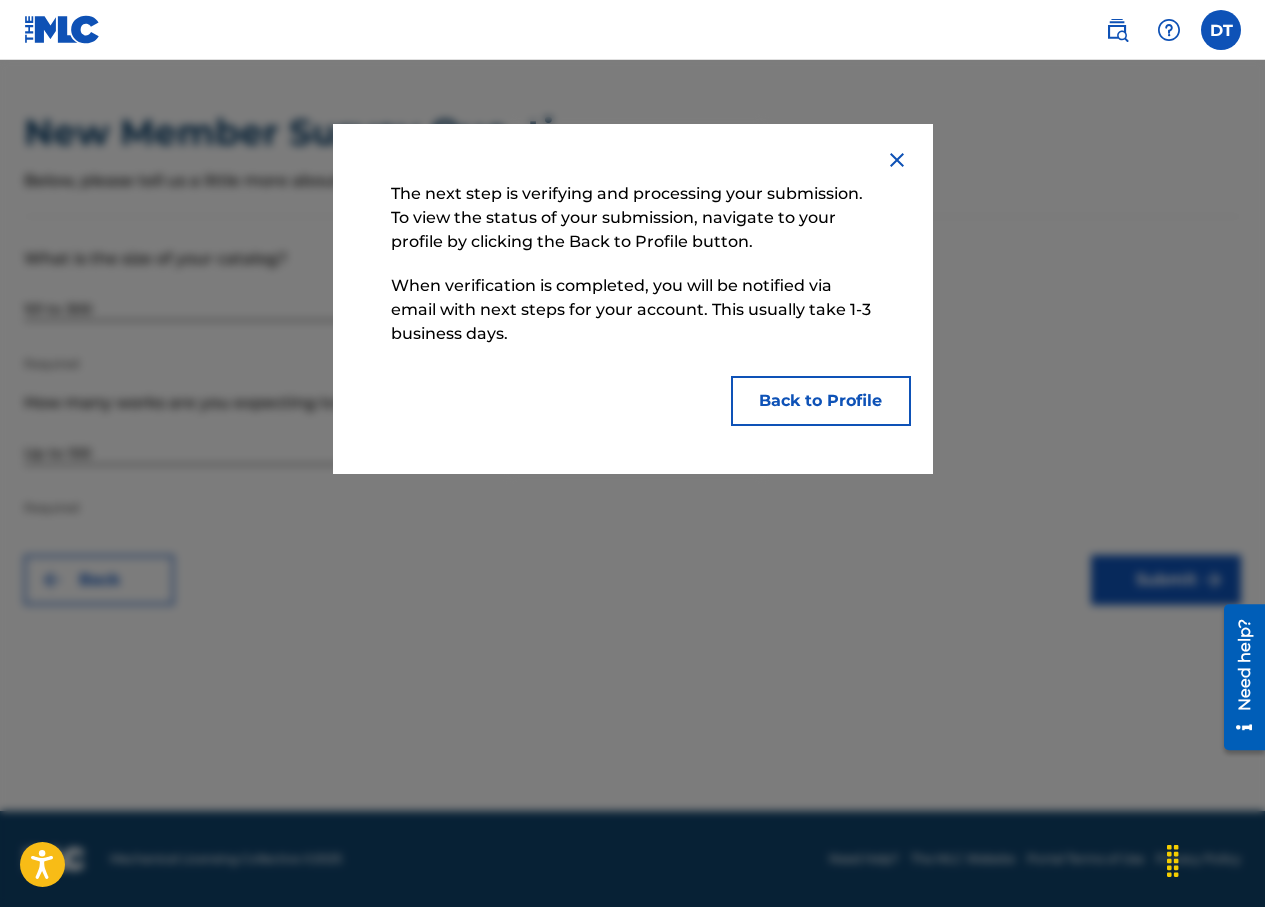 click on "Back to Profile" at bounding box center [821, 401] 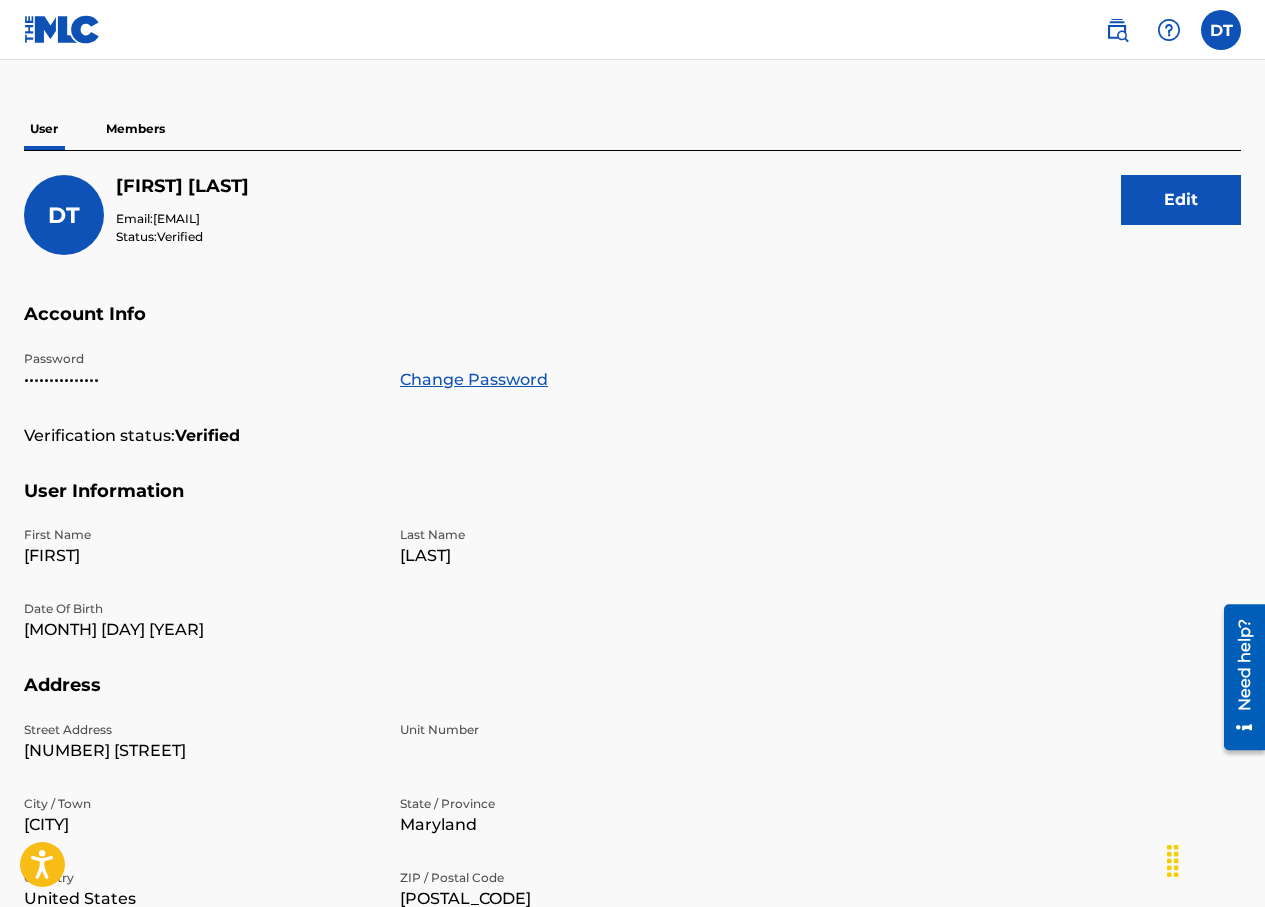 scroll, scrollTop: 0, scrollLeft: 0, axis: both 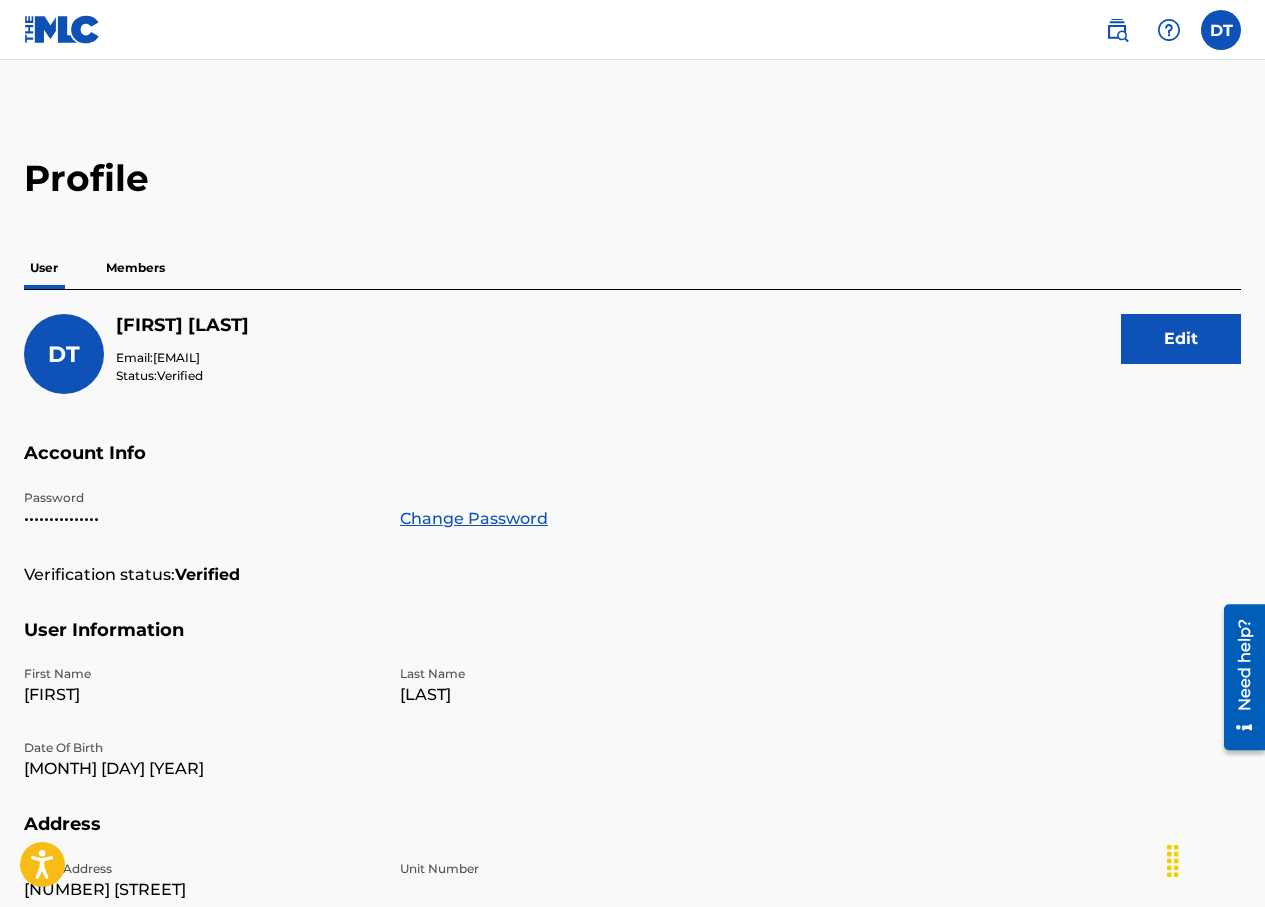 click at bounding box center [62, 29] 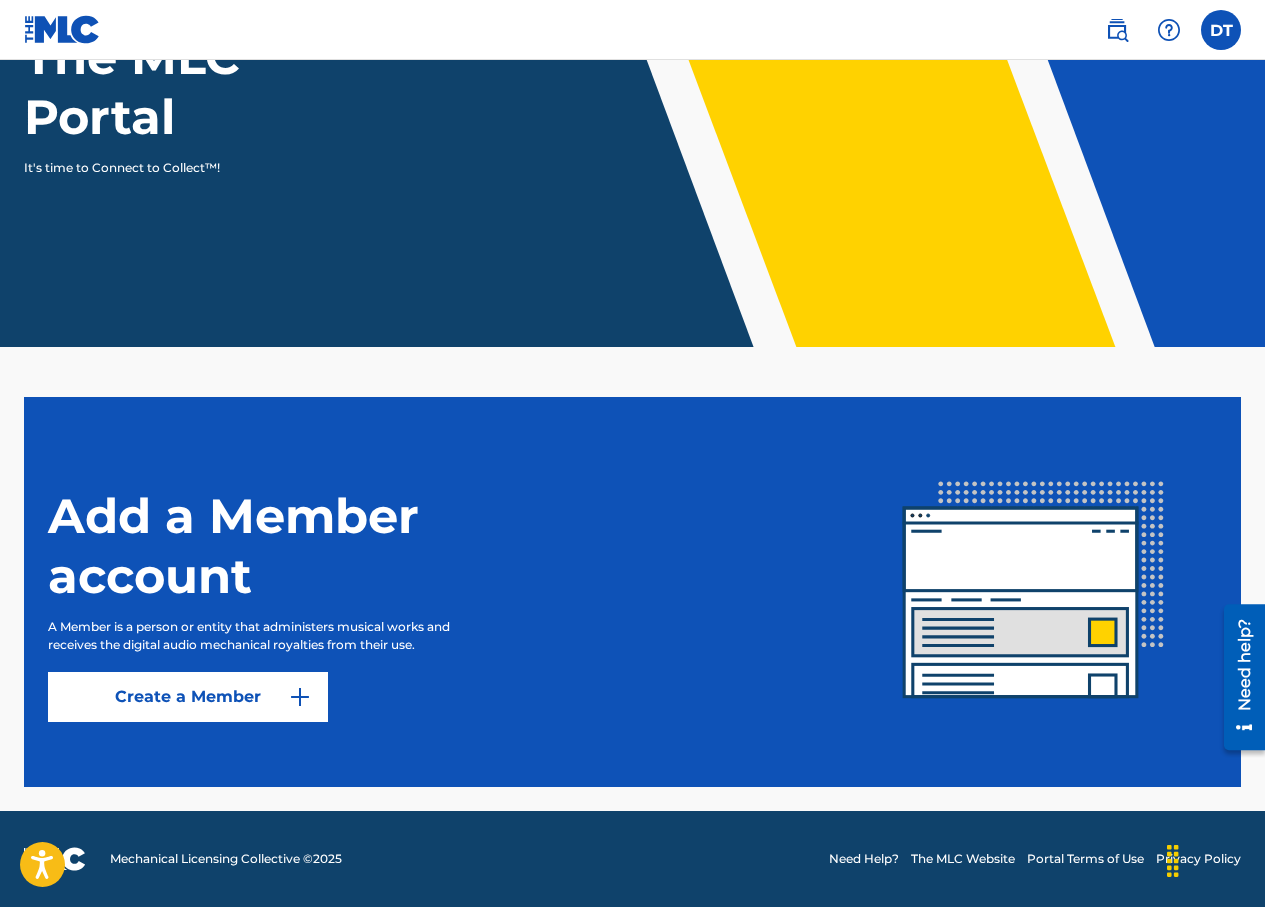 scroll, scrollTop: 0, scrollLeft: 0, axis: both 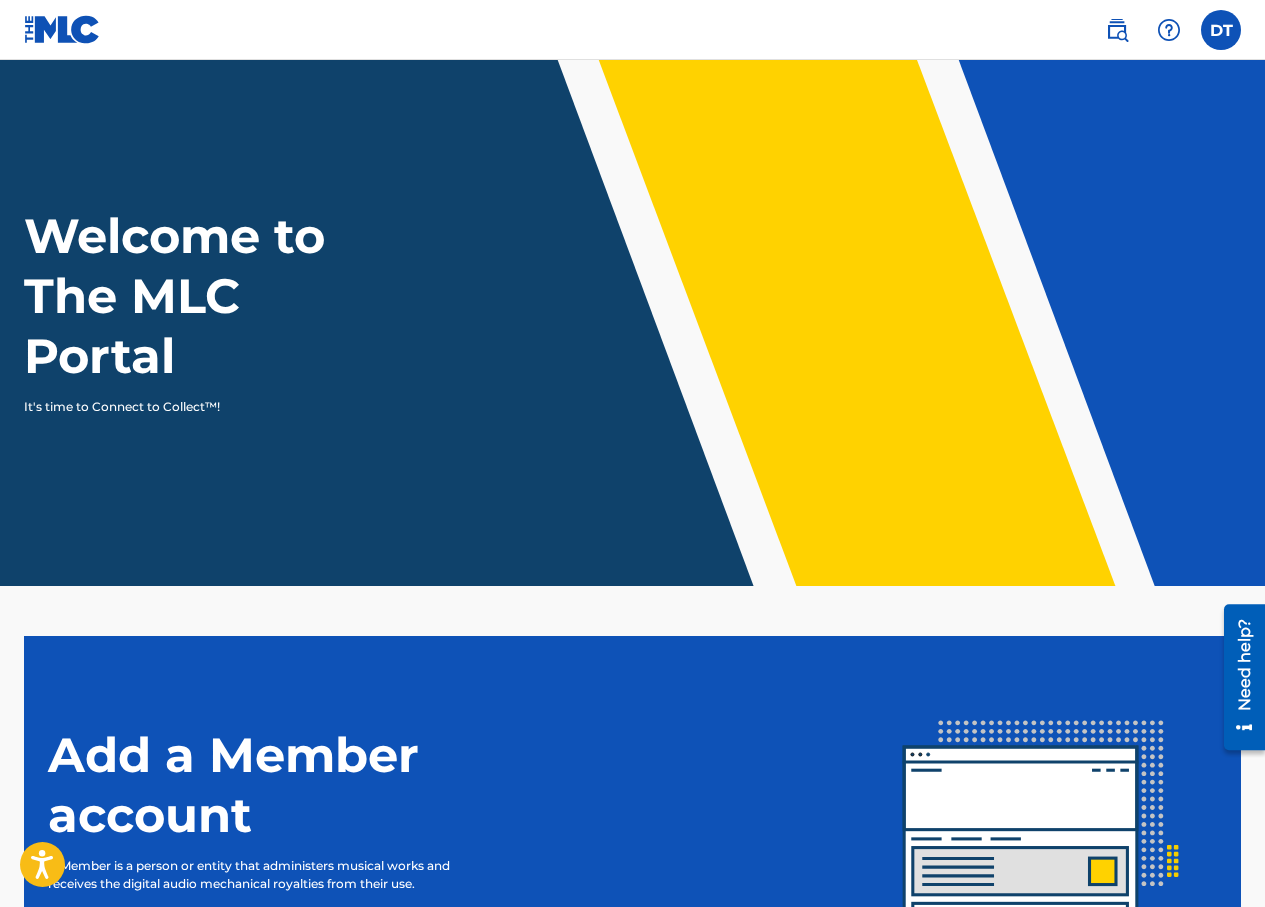 click at bounding box center [1221, 30] 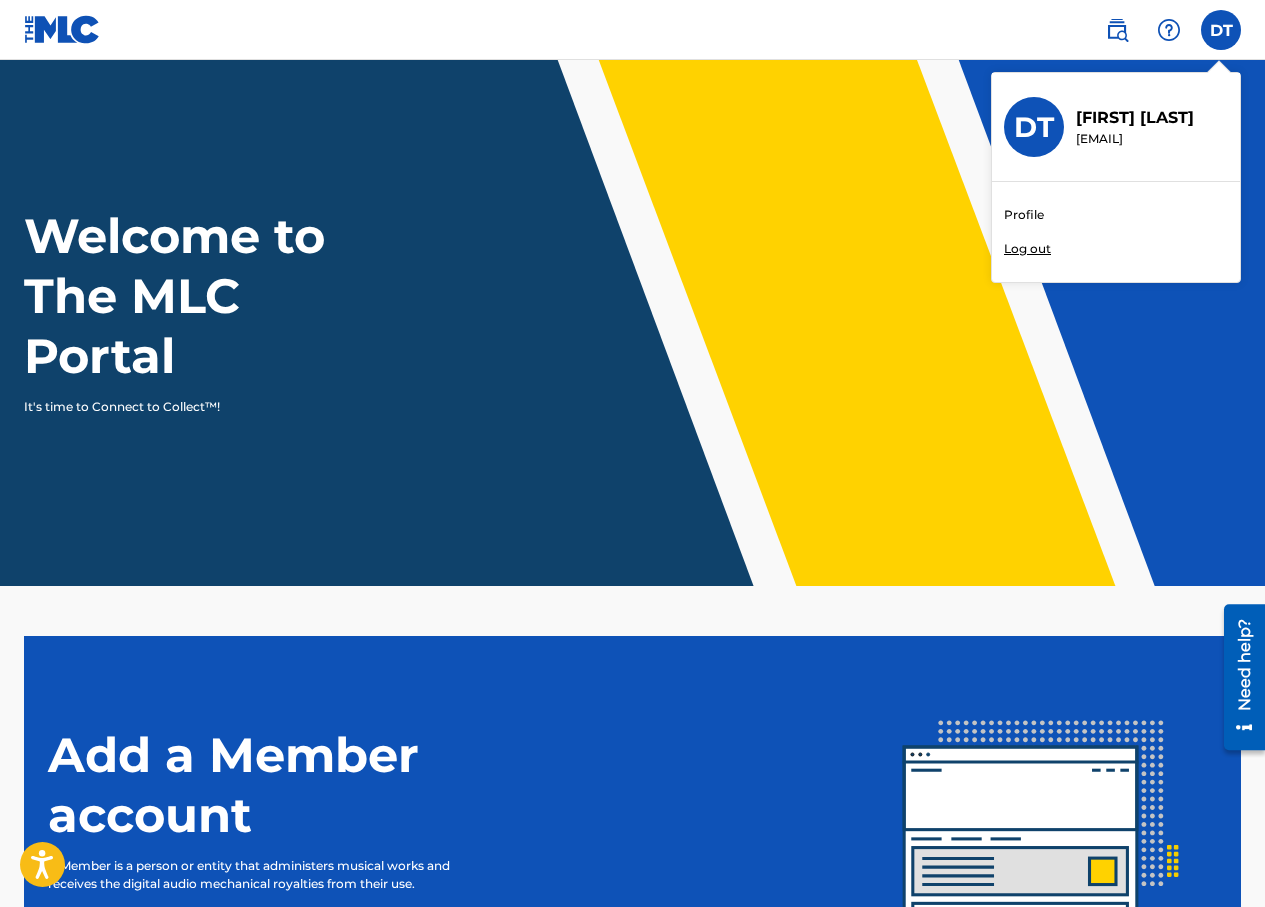 click on "Profile" at bounding box center (1024, 215) 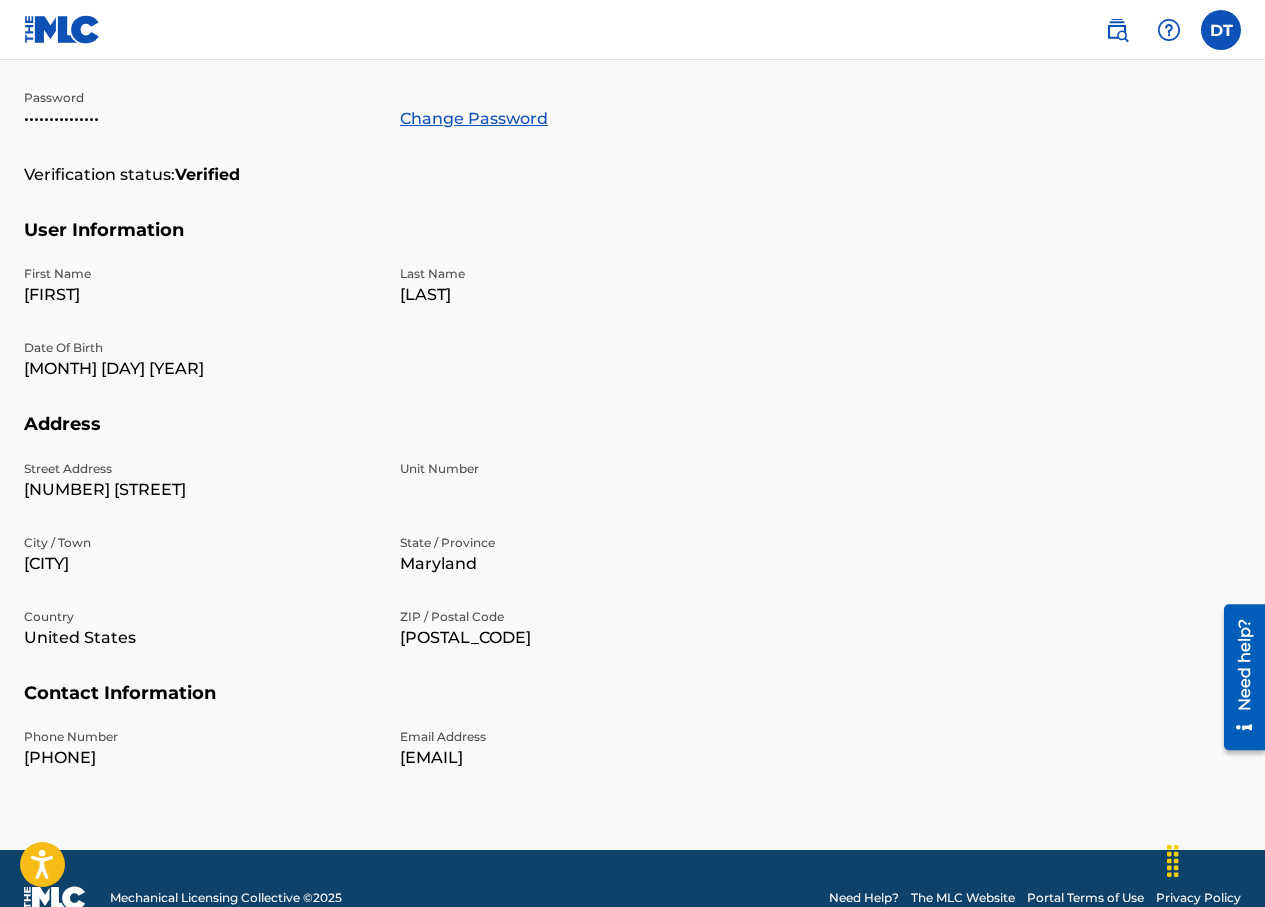 scroll, scrollTop: 0, scrollLeft: 0, axis: both 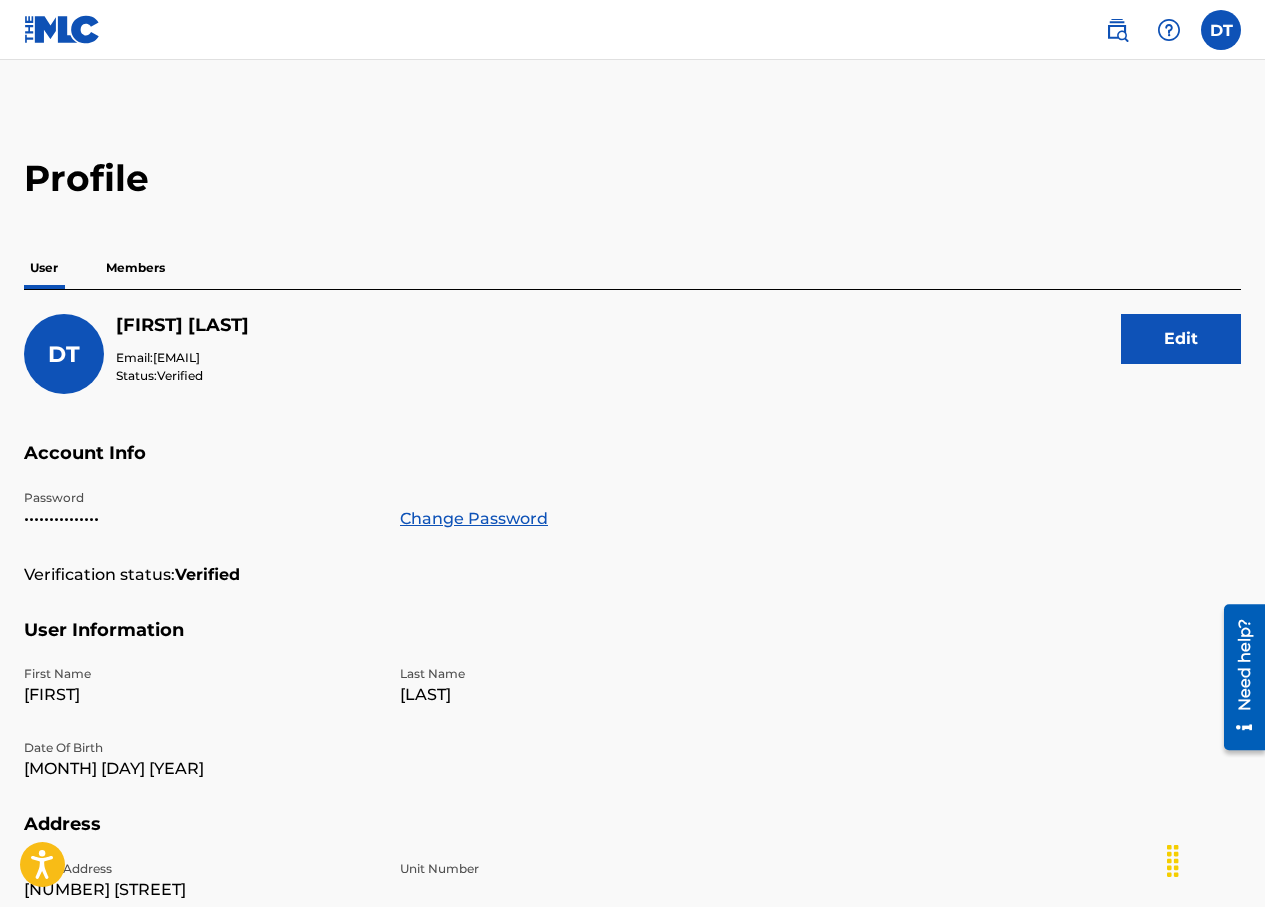 click at bounding box center [1221, 30] 